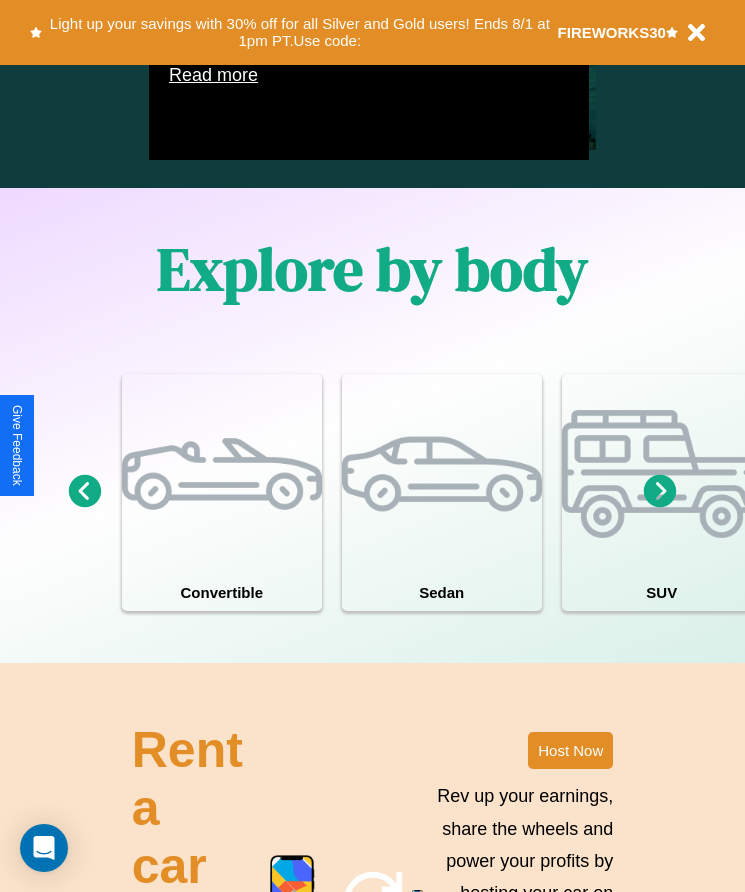 scroll, scrollTop: 1527, scrollLeft: 0, axis: vertical 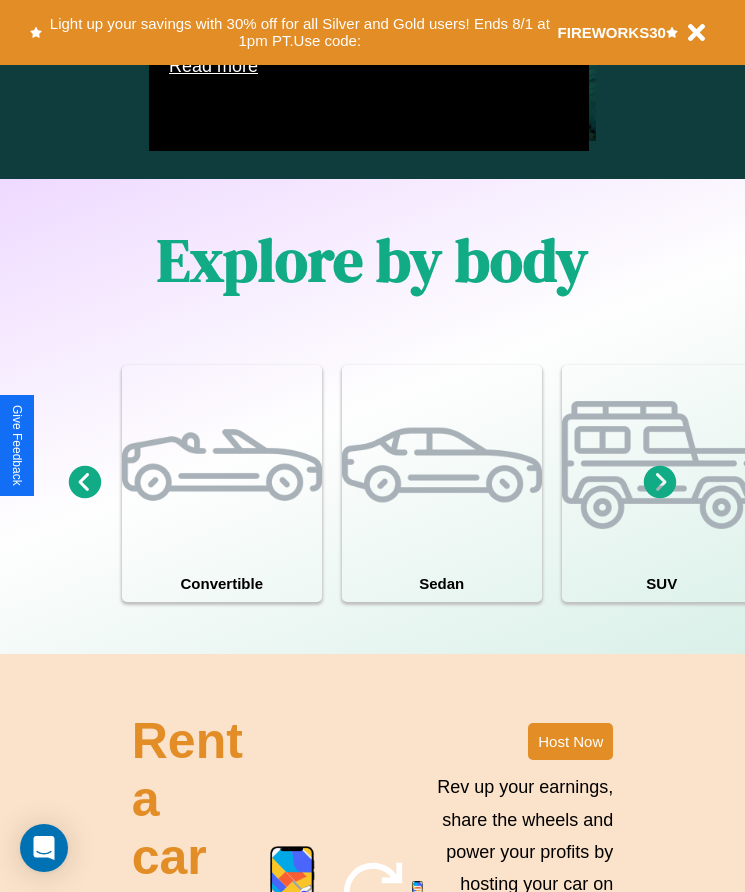 click 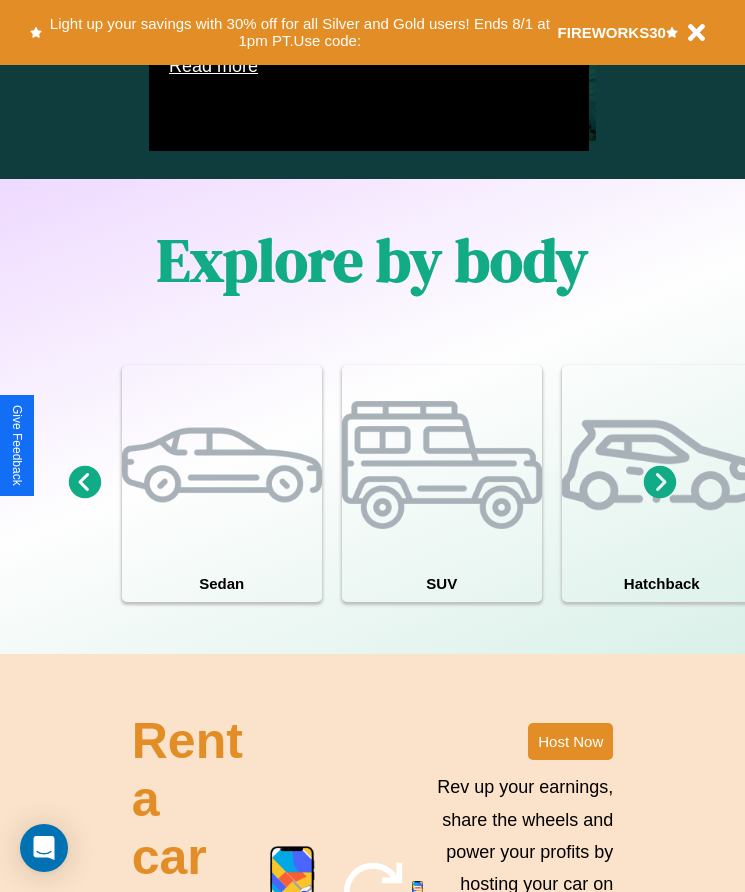 click 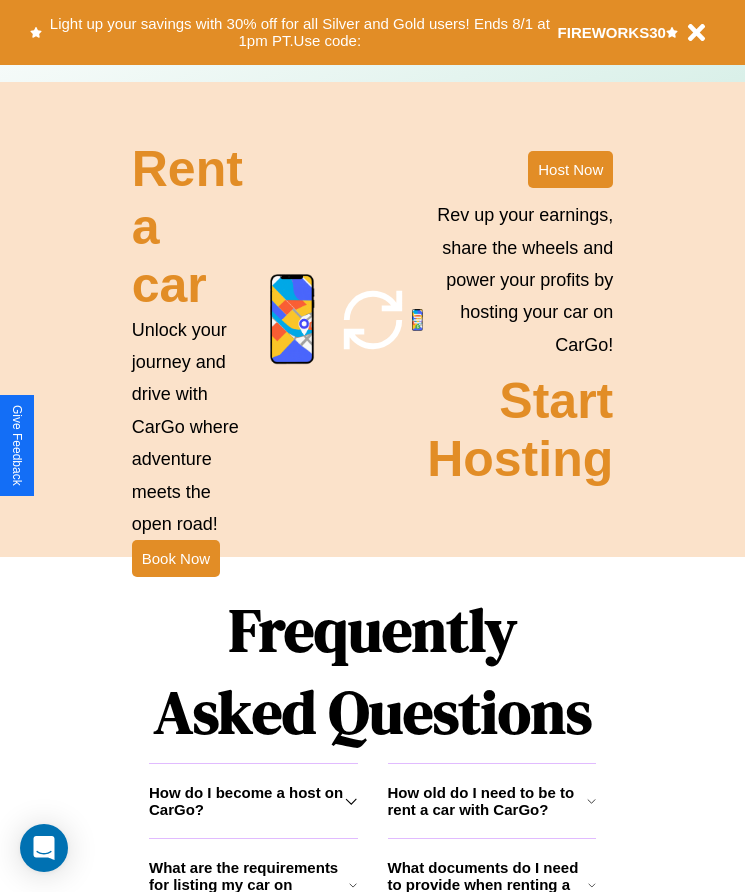 scroll, scrollTop: 2608, scrollLeft: 0, axis: vertical 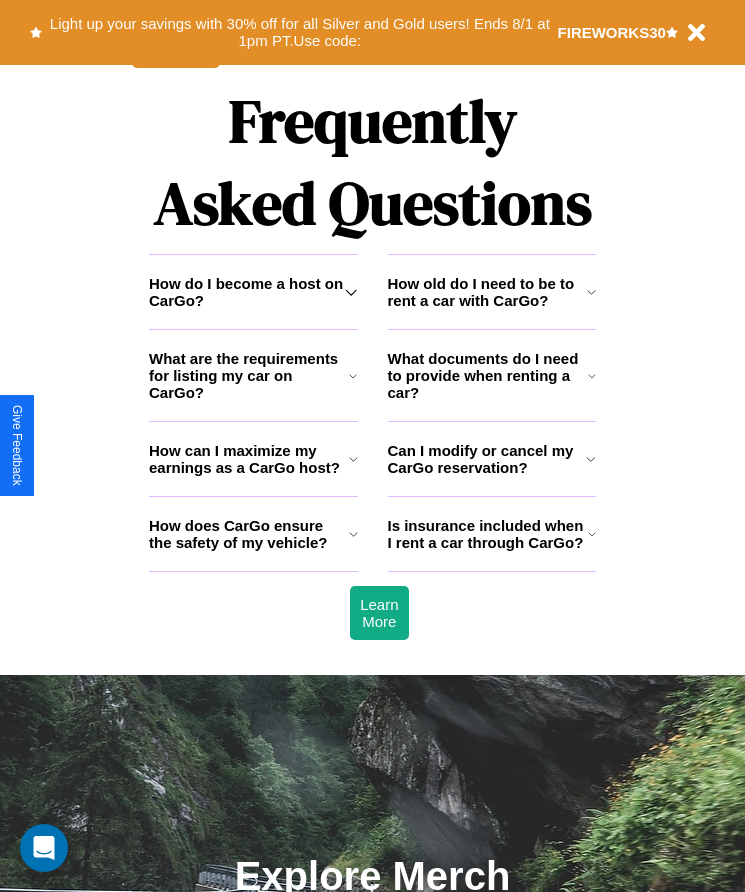 click 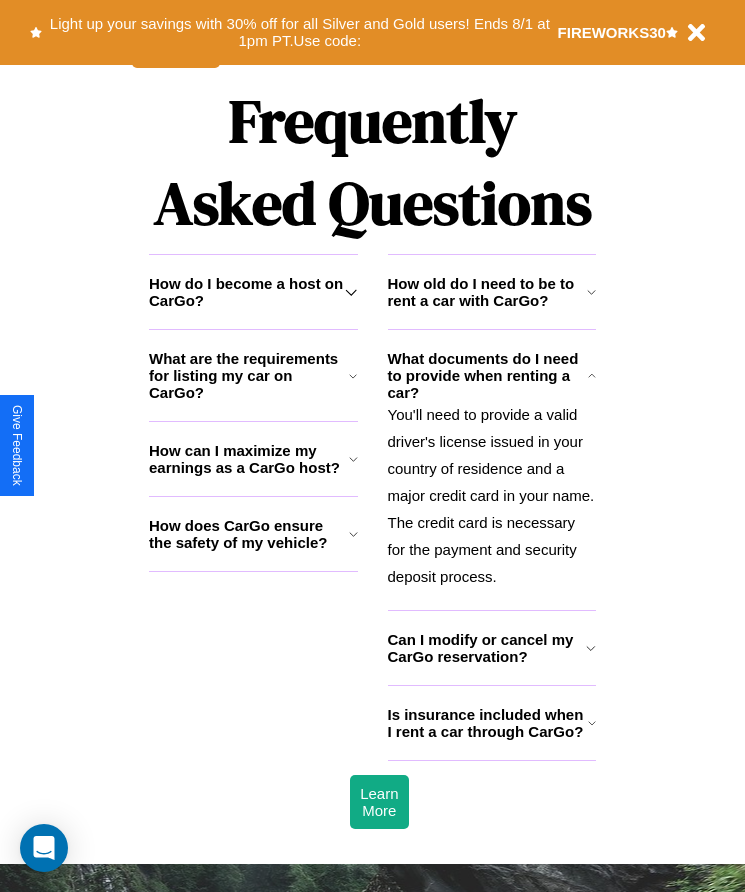 click 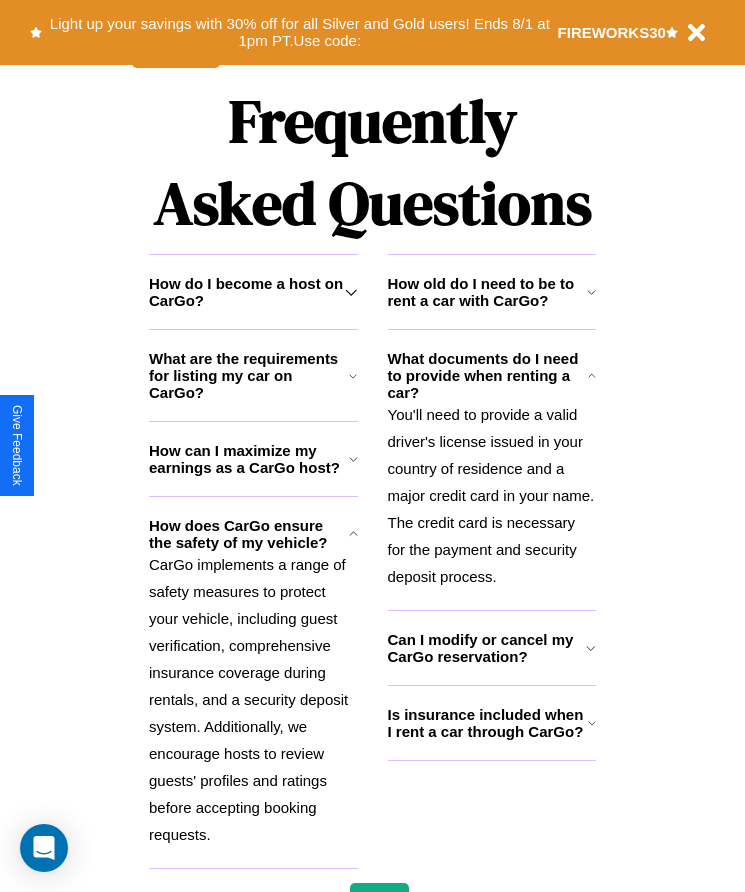 click 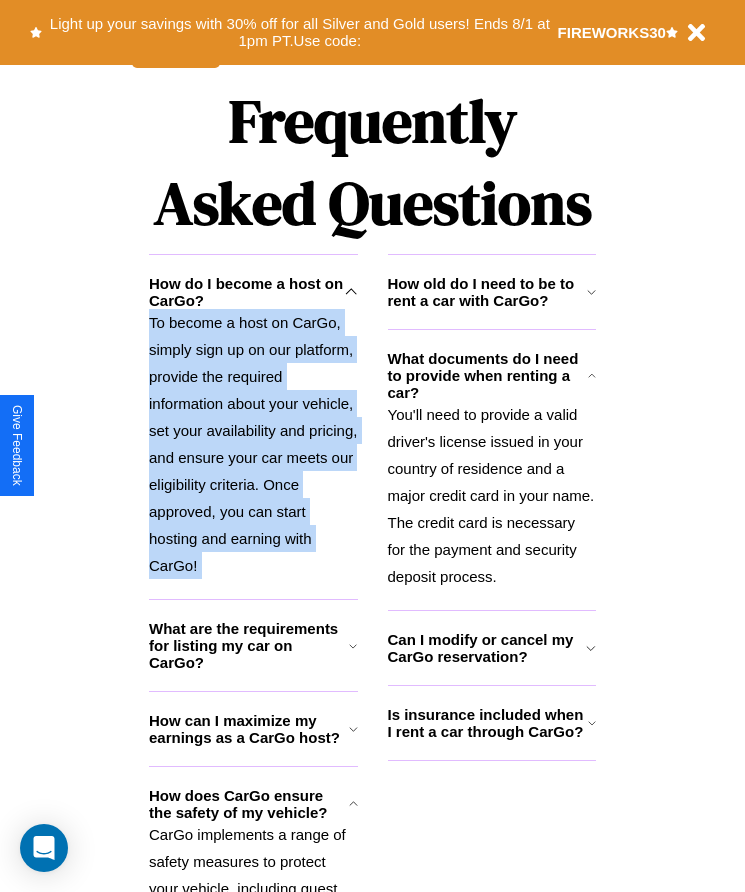 click on "To become a host on CarGo, simply sign up on our platform, provide the required information about your vehicle, set your availability and pricing, and ensure your car meets our eligibility criteria. Once approved, you can start hosting and earning with CarGo!" at bounding box center [253, 444] 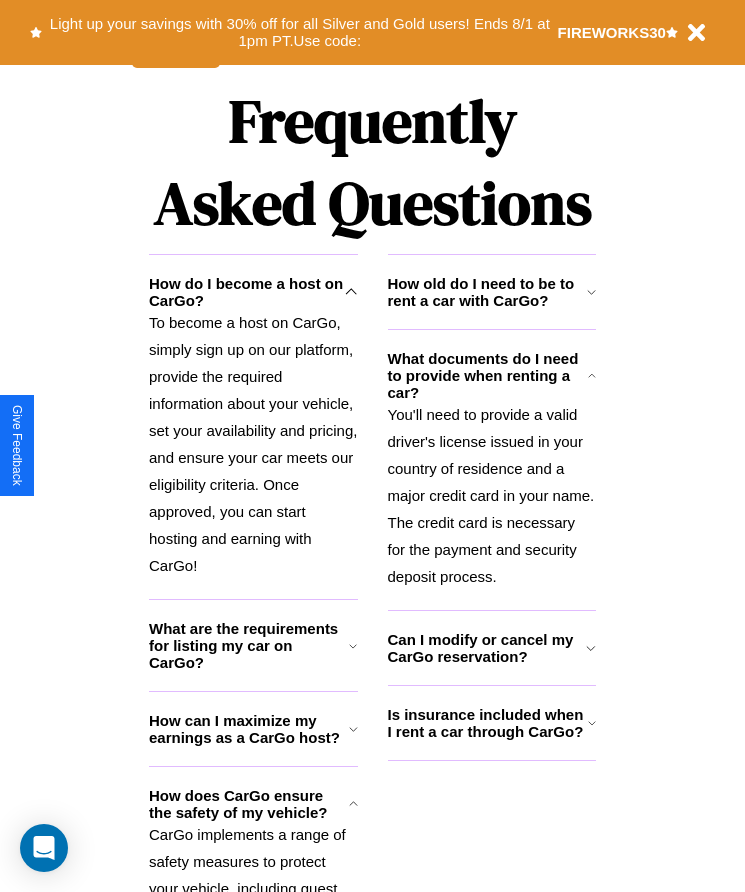 click 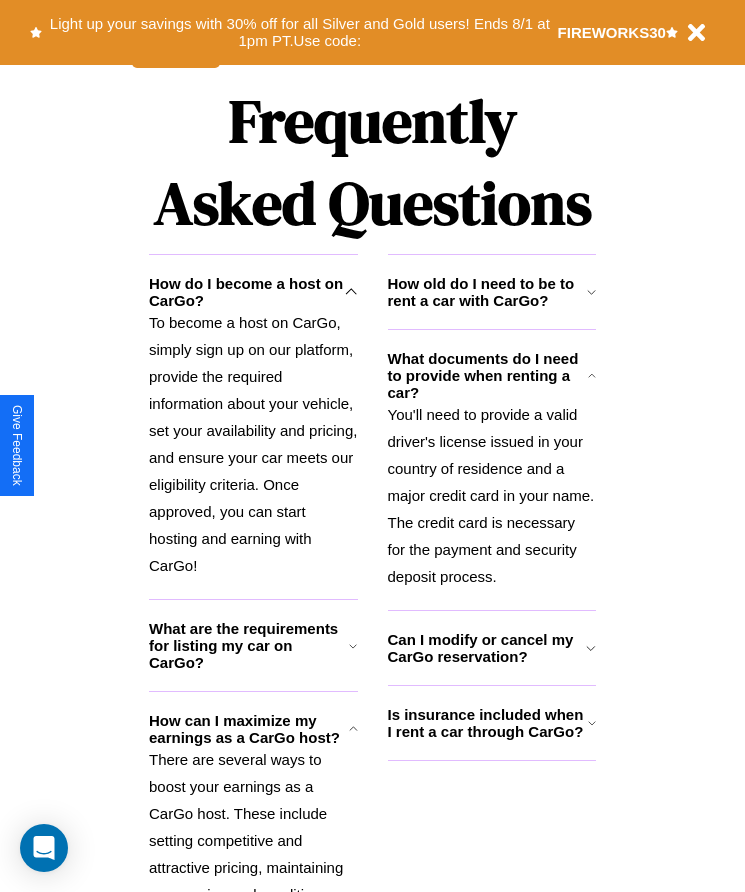 click 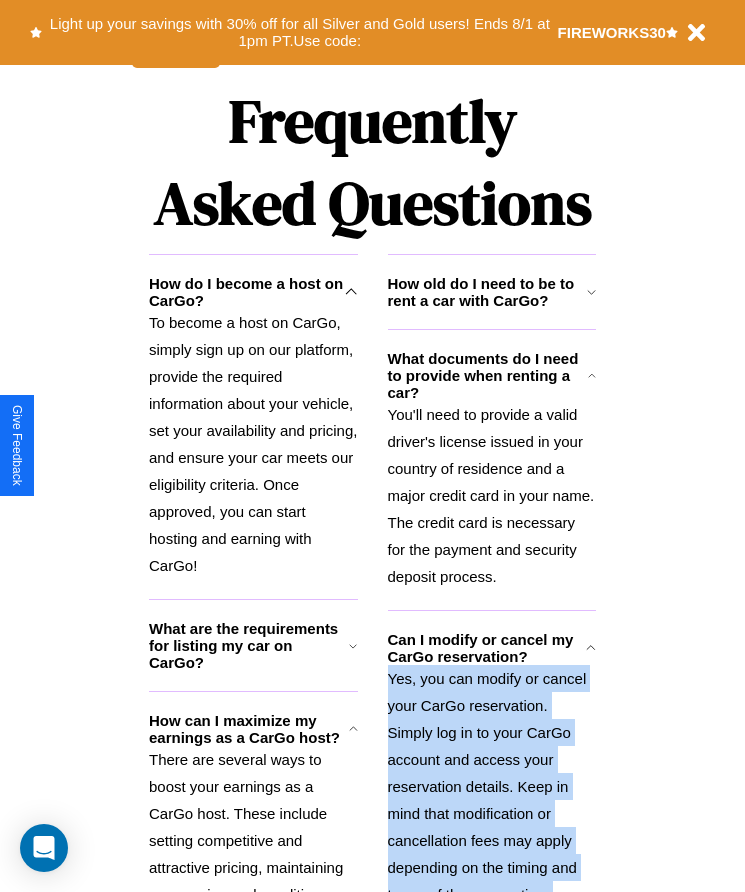 scroll, scrollTop: 2753, scrollLeft: 0, axis: vertical 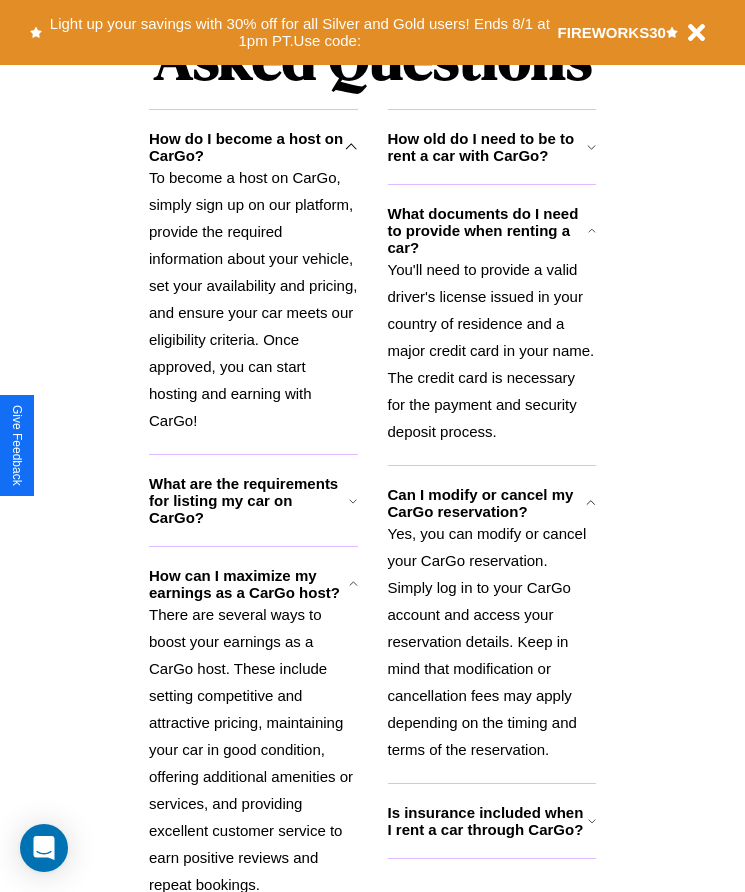 click on "Is insurance included when I rent a car through CarGo?" at bounding box center [488, 821] 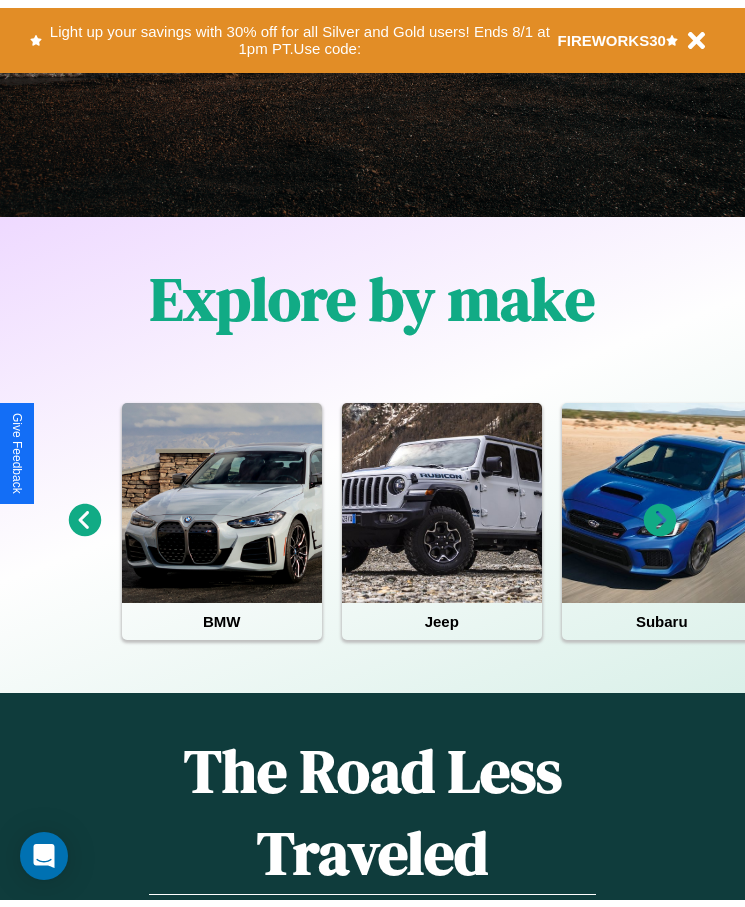 scroll, scrollTop: 0, scrollLeft: 0, axis: both 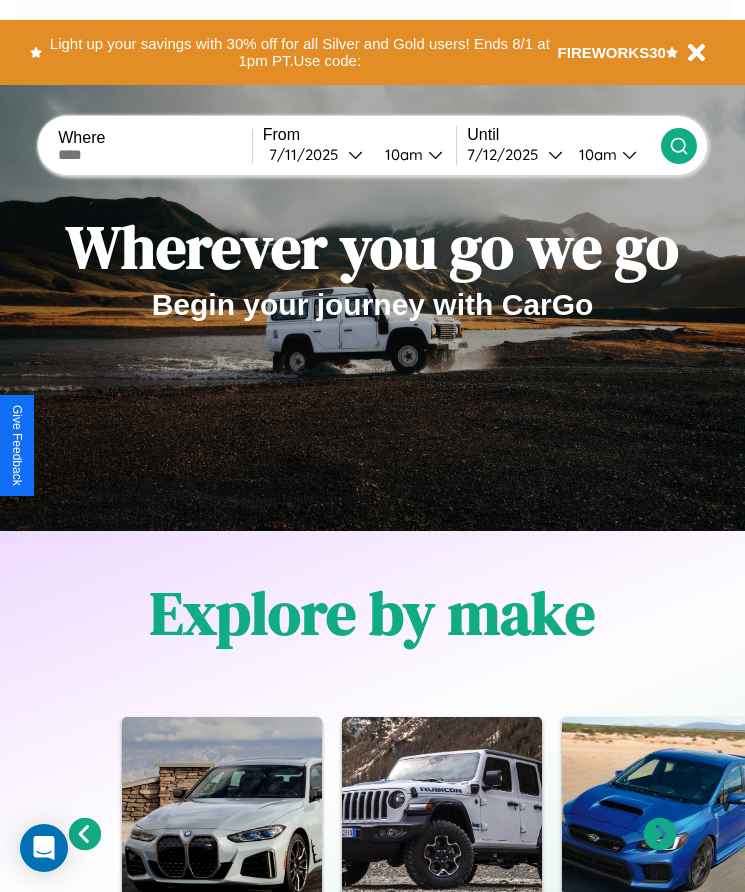 click at bounding box center (155, 155) 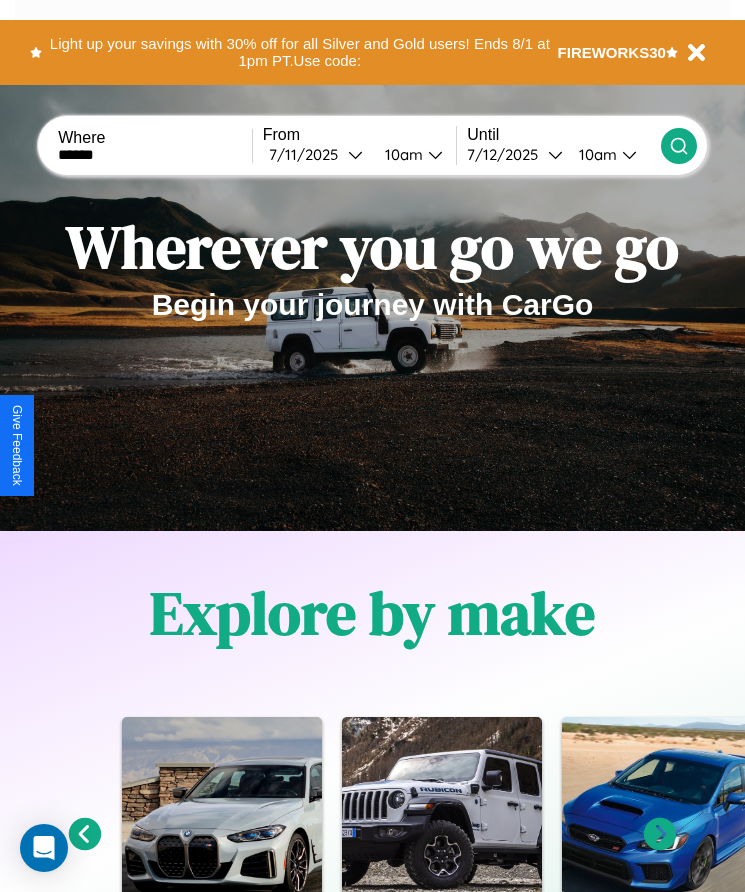 type on "******" 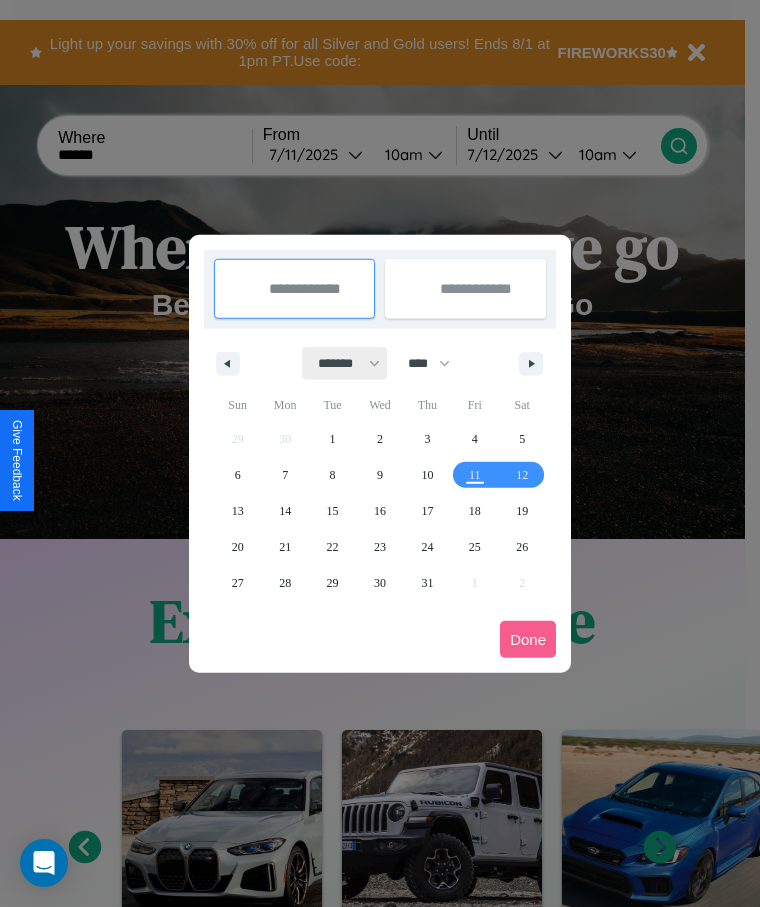 click on "******* ******** ***** ***** *** **** **** ****** ********* ******* ******** ********" at bounding box center (345, 363) 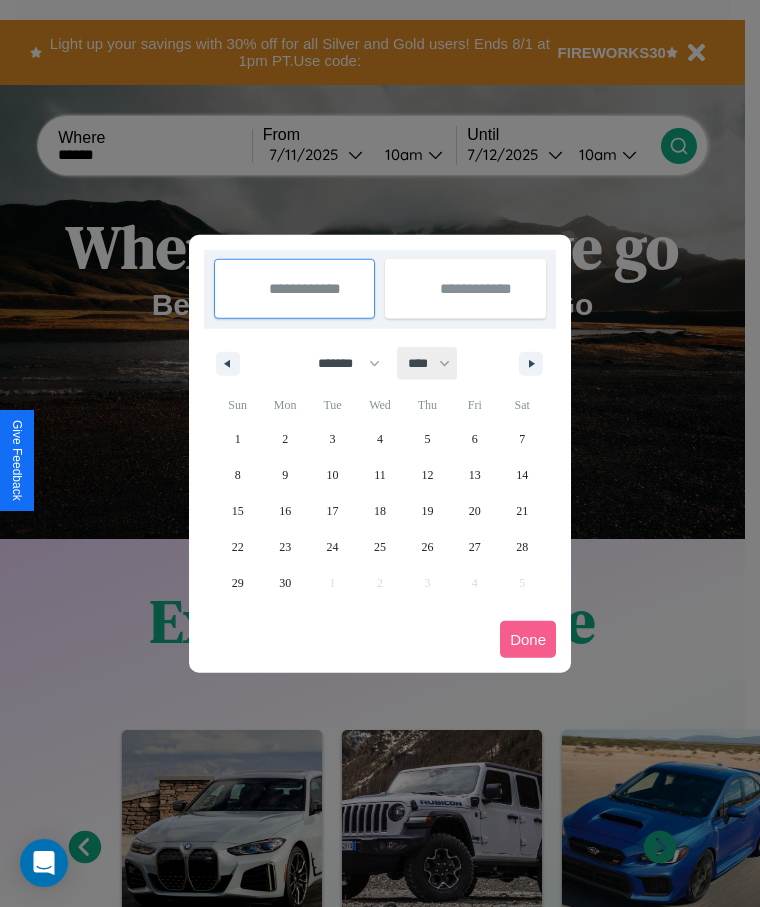click on "**** **** **** **** **** **** **** **** **** **** **** **** **** **** **** **** **** **** **** **** **** **** **** **** **** **** **** **** **** **** **** **** **** **** **** **** **** **** **** **** **** **** **** **** **** **** **** **** **** **** **** **** **** **** **** **** **** **** **** **** **** **** **** **** **** **** **** **** **** **** **** **** **** **** **** **** **** **** **** **** **** **** **** **** **** **** **** **** **** **** **** **** **** **** **** **** **** **** **** **** **** **** **** **** **** **** **** **** **** **** **** **** **** **** **** **** **** **** **** **** ****" at bounding box center (428, 363) 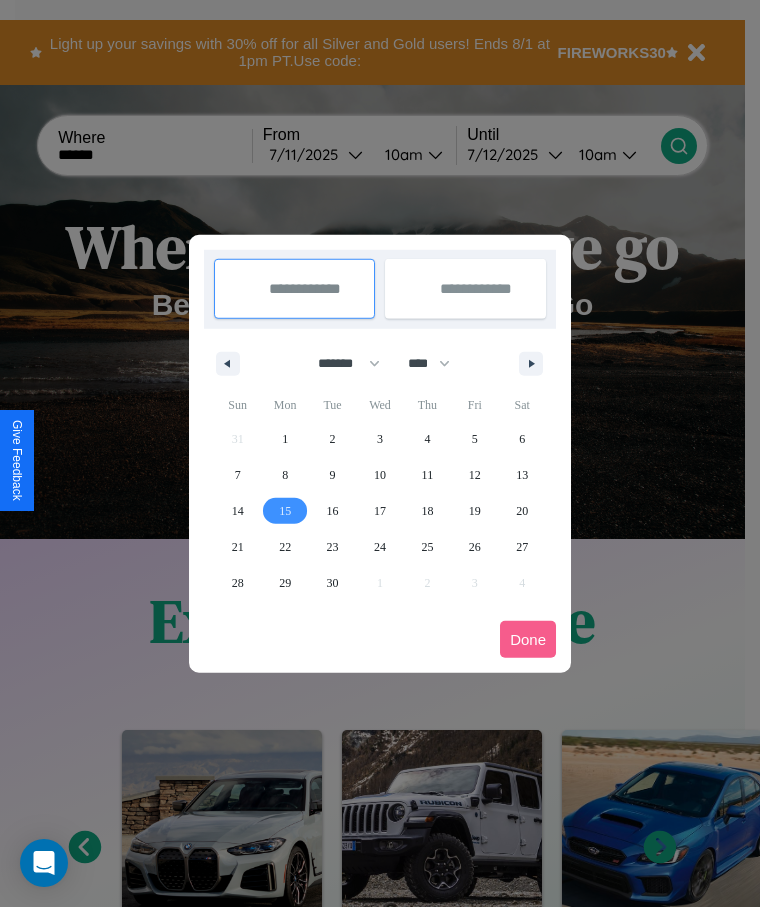 click on "15" at bounding box center (285, 511) 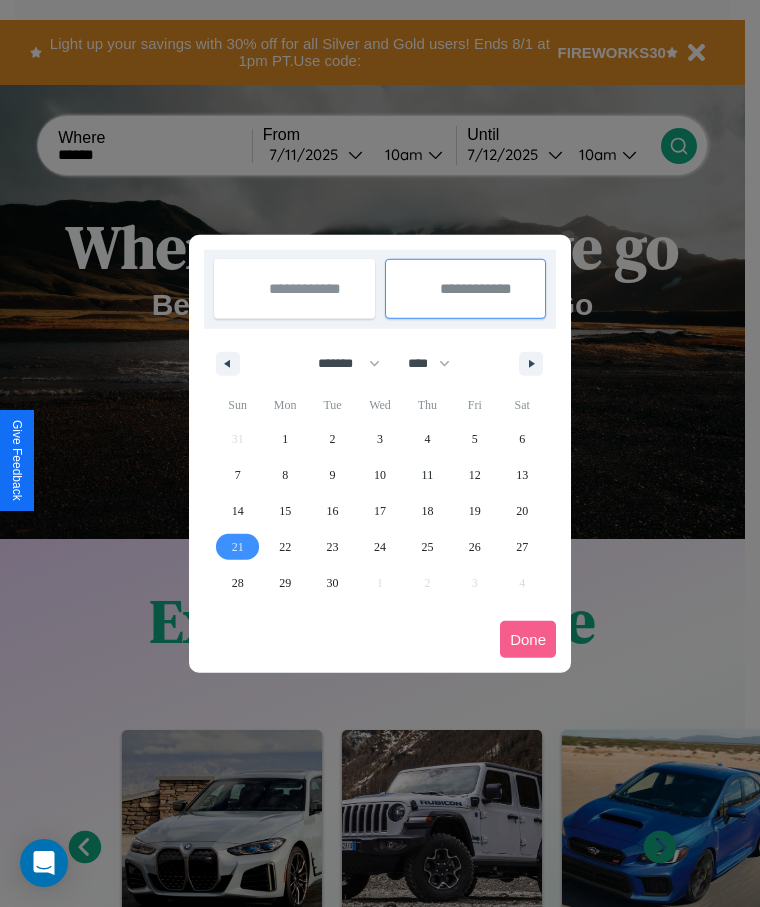 click on "21" at bounding box center (238, 547) 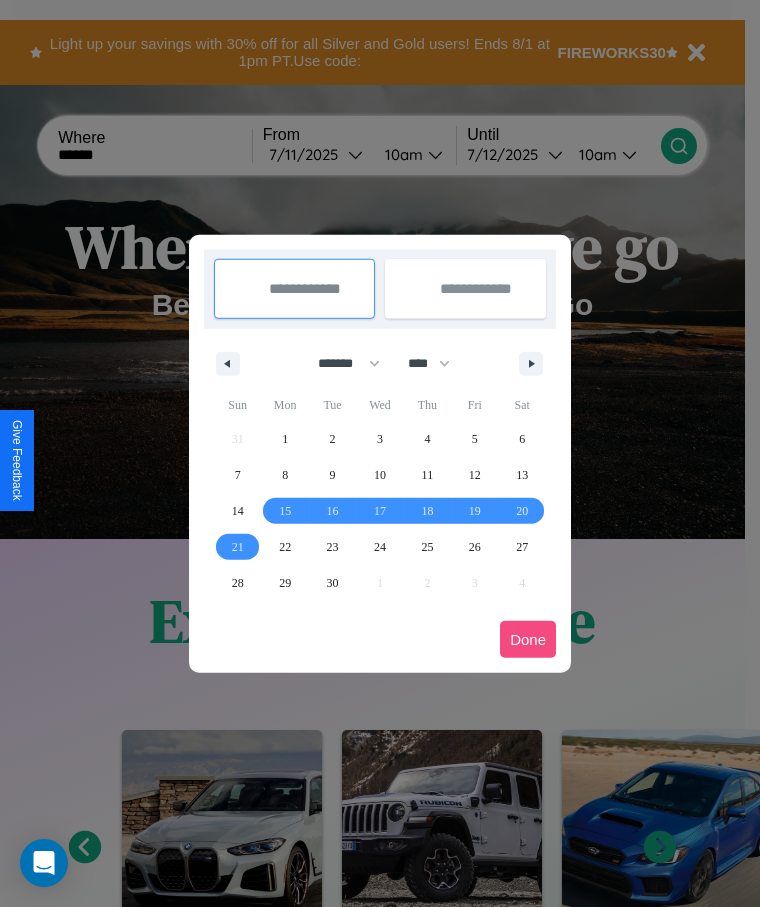 click on "Done" at bounding box center [528, 639] 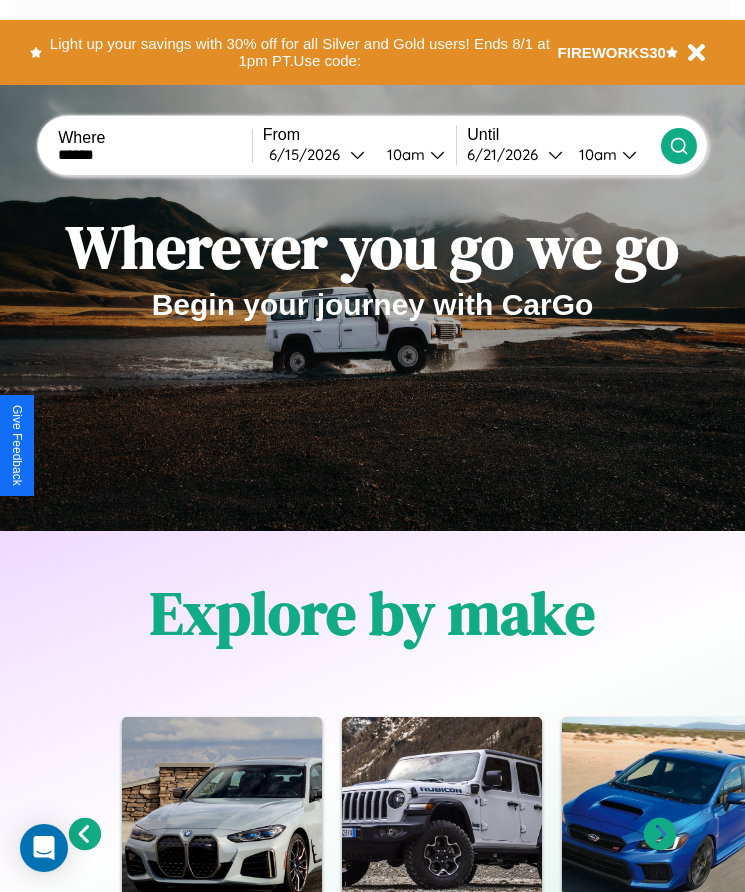 click on "10am" at bounding box center (403, 154) 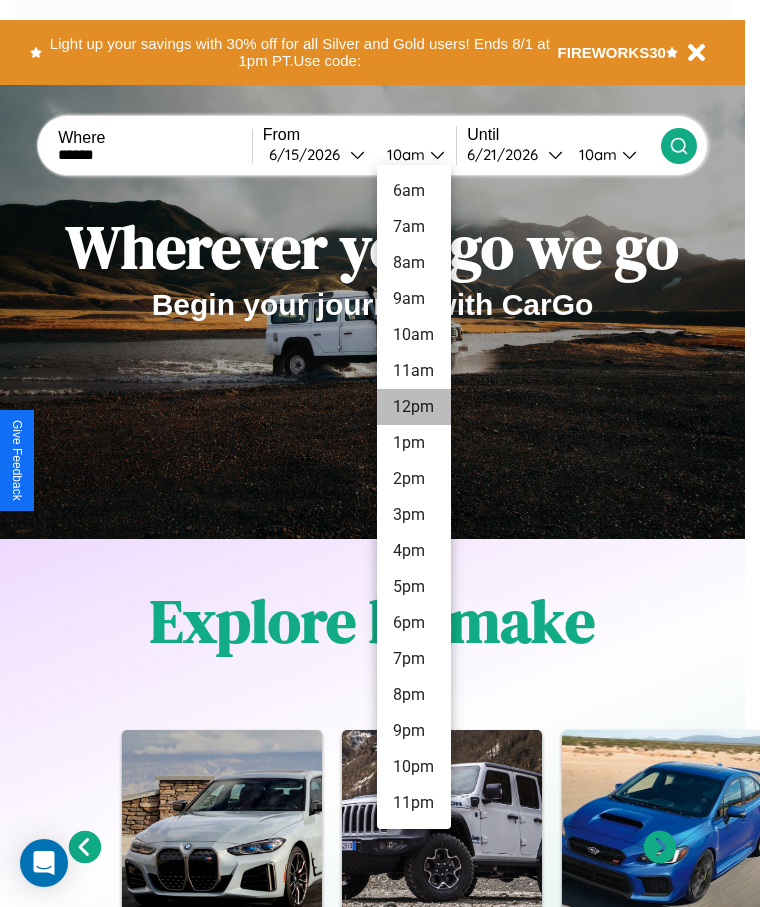 click on "12pm" at bounding box center [414, 407] 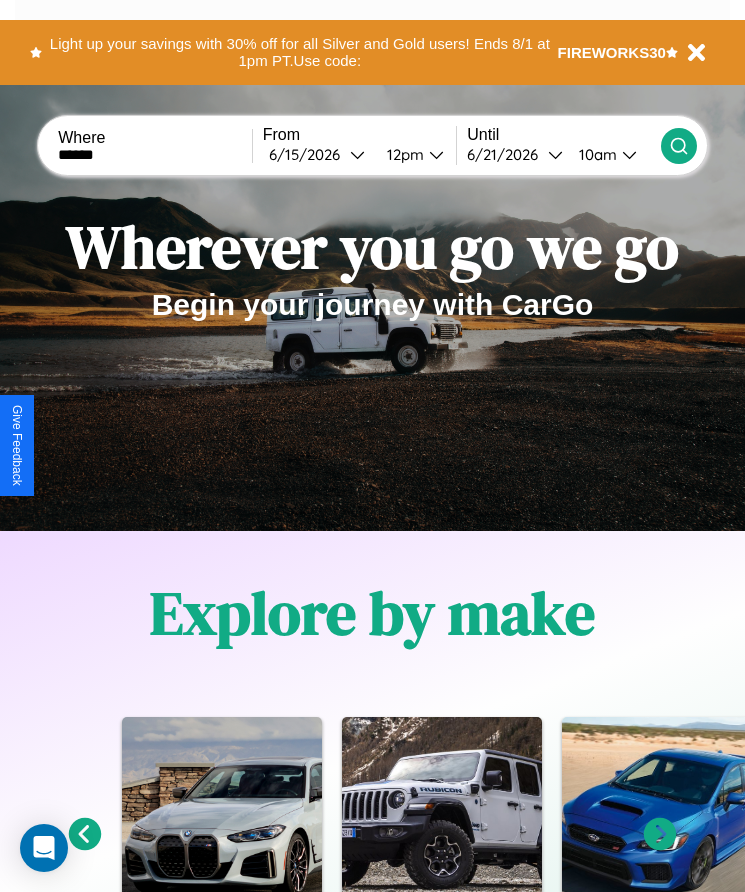 click 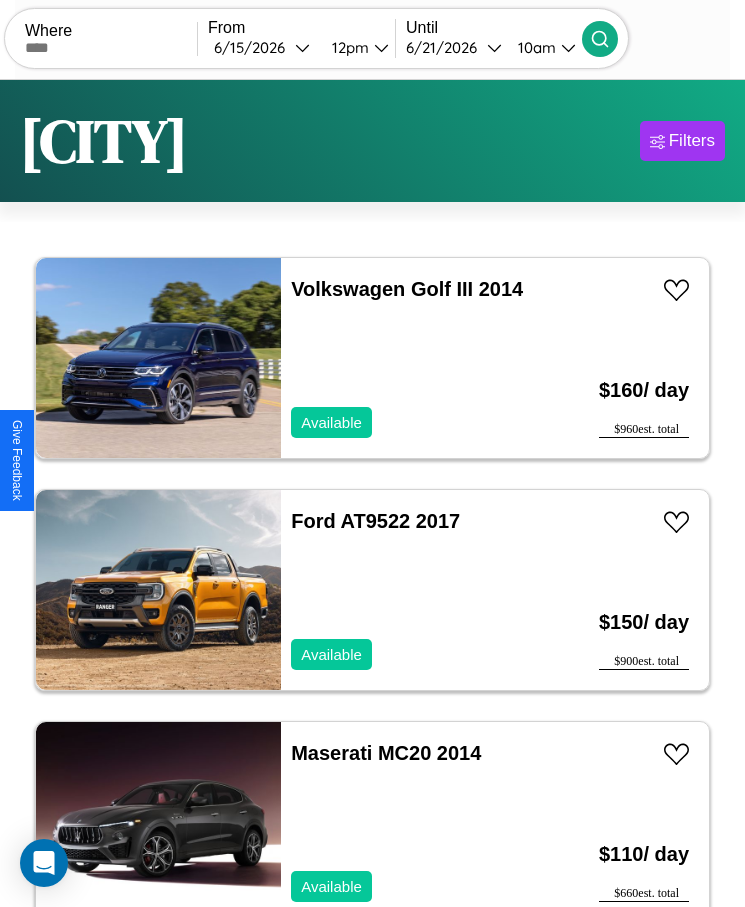 scroll, scrollTop: 50, scrollLeft: 0, axis: vertical 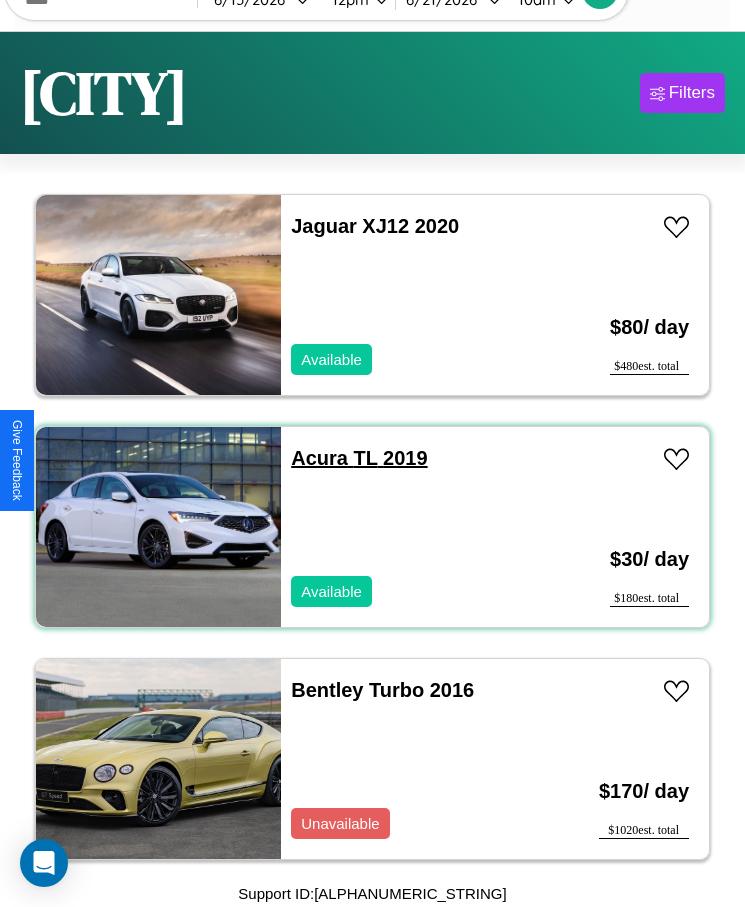 click on "Acura   TL   2019" at bounding box center (359, 458) 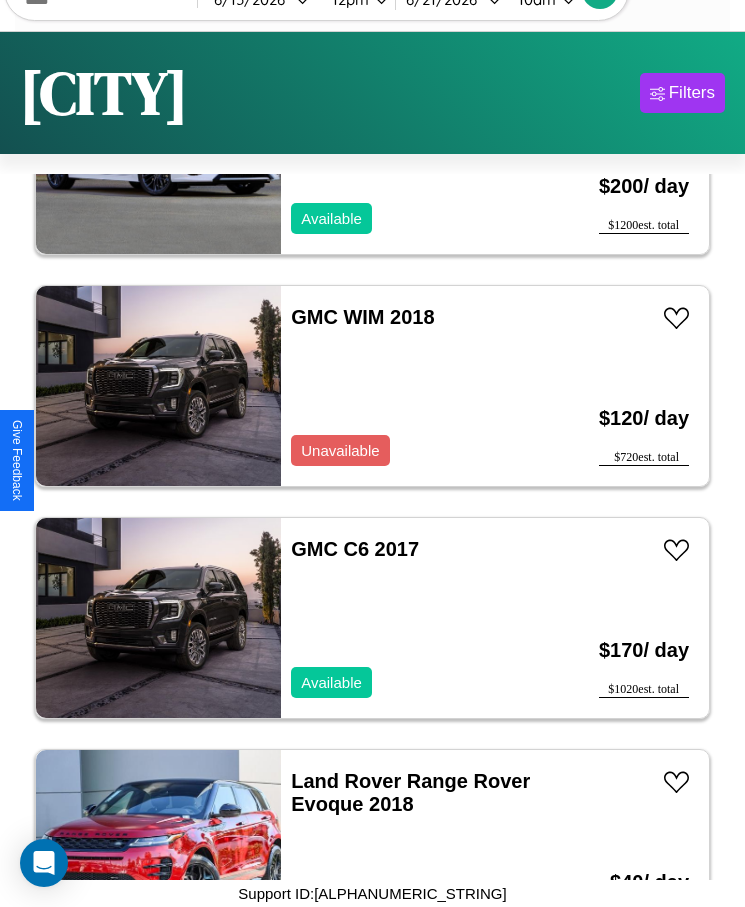 scroll, scrollTop: 17183, scrollLeft: 0, axis: vertical 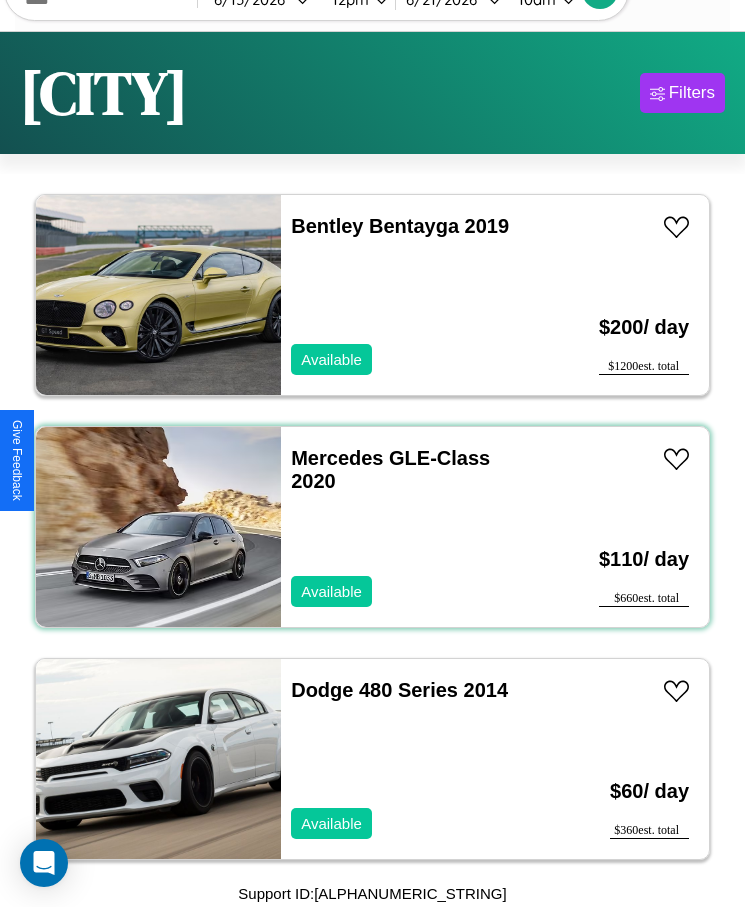 click on "Mercedes   GLE-Class   2020 Available" at bounding box center [413, 527] 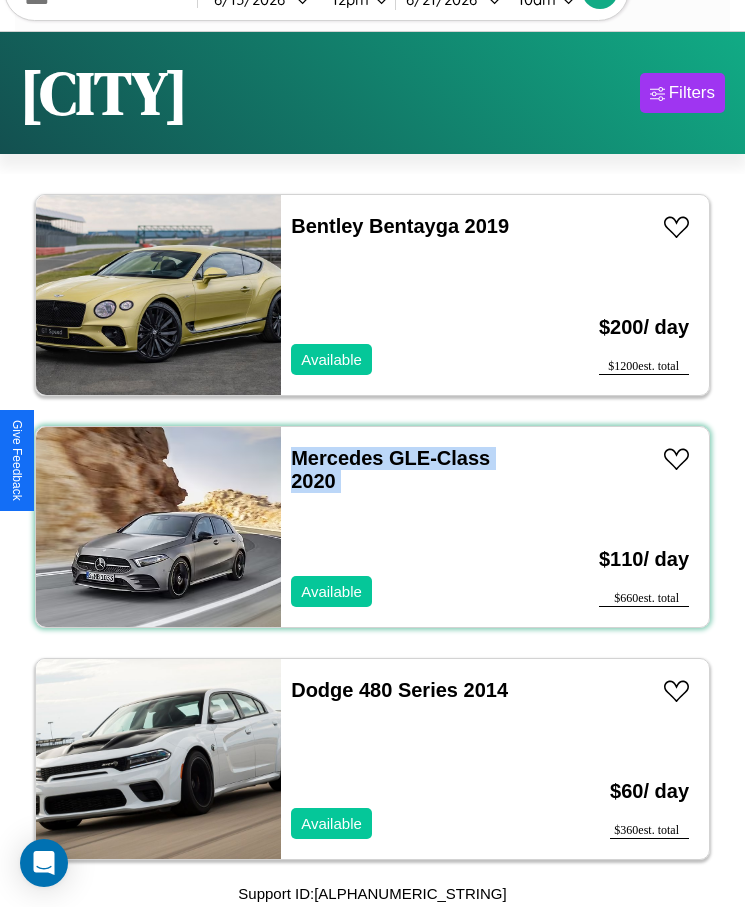 click on "Mercedes   GLE-Class   2020 Available" at bounding box center (413, 527) 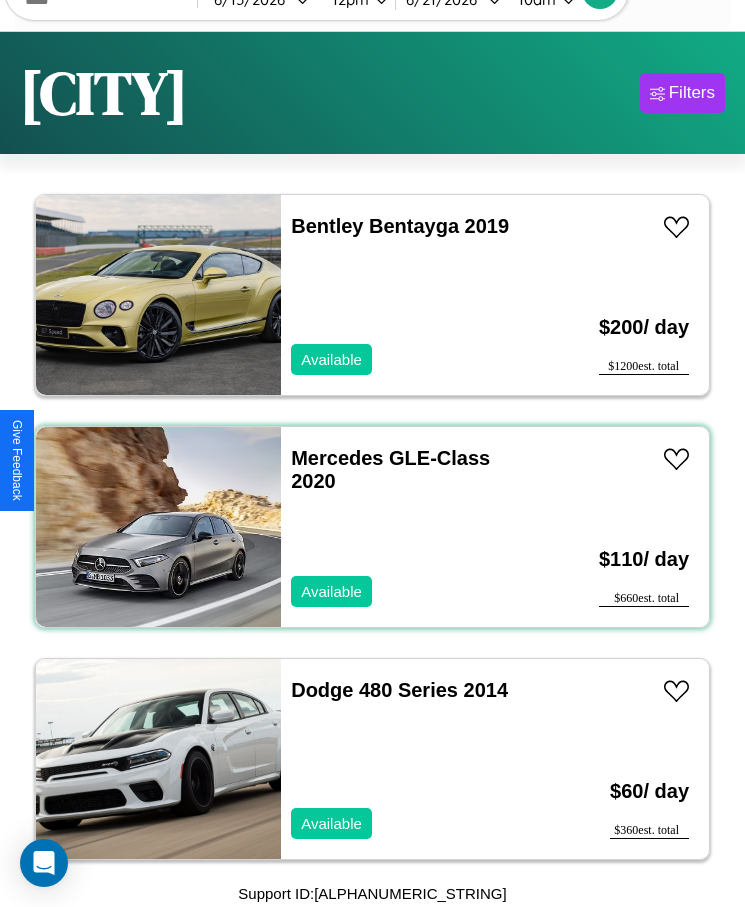 click on "Mercedes   GLE-Class   2020 Available" at bounding box center [413, 527] 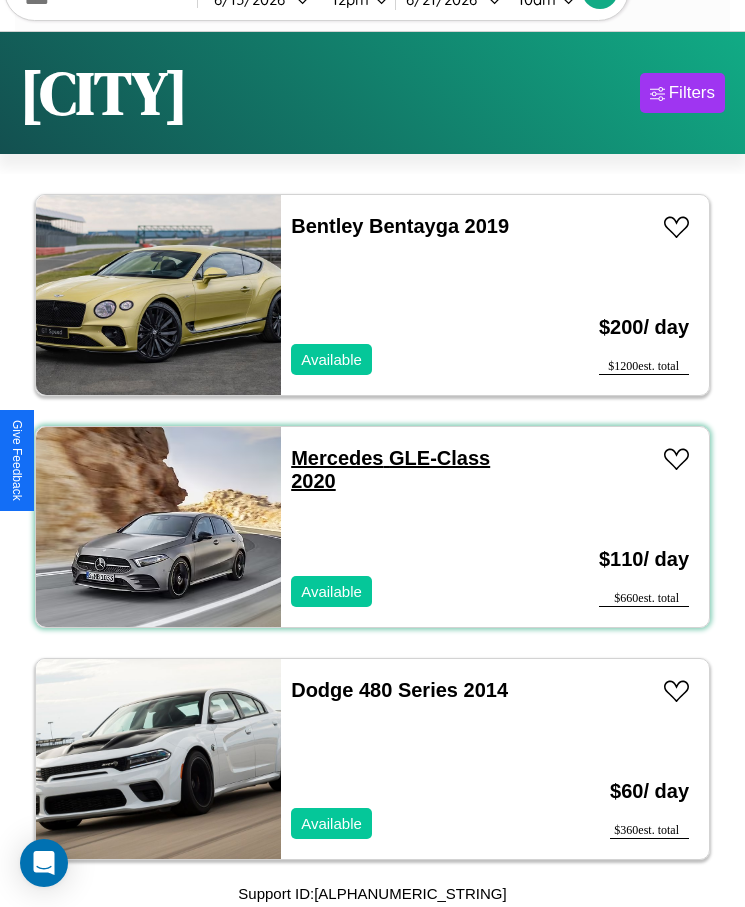 click on "Mercedes   GLE-Class   2020" at bounding box center [390, 469] 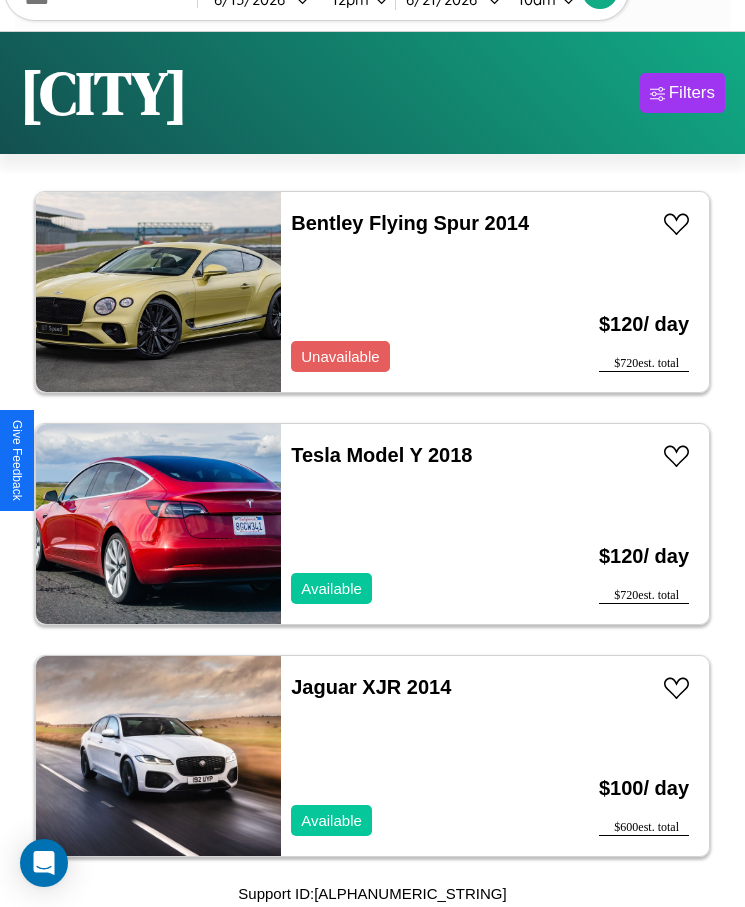 scroll, scrollTop: 21127, scrollLeft: 0, axis: vertical 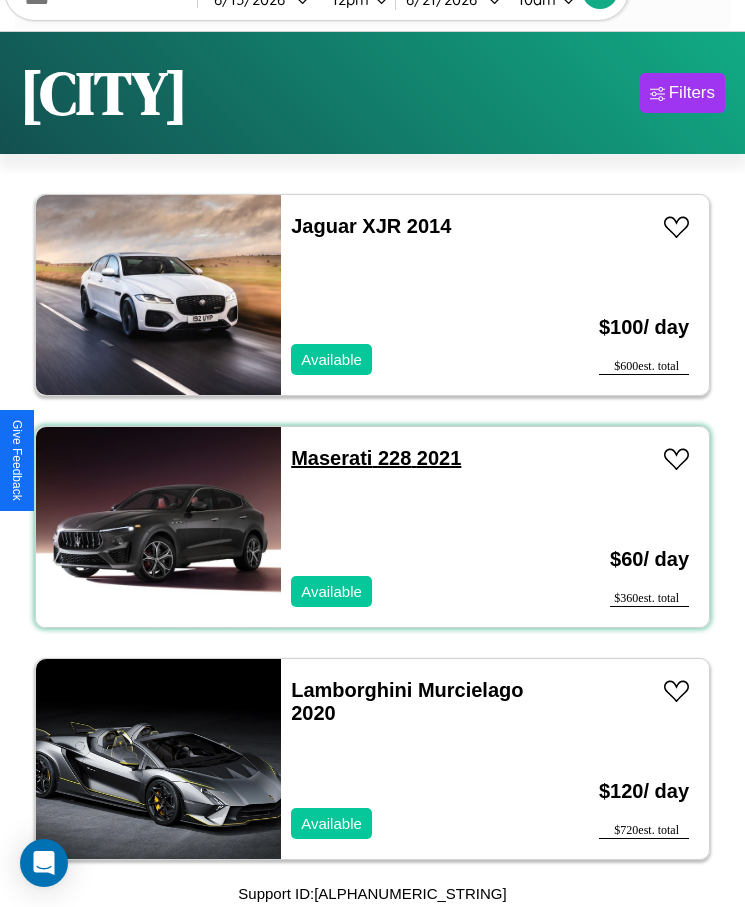 click on "Maserati   228   2021" at bounding box center (376, 458) 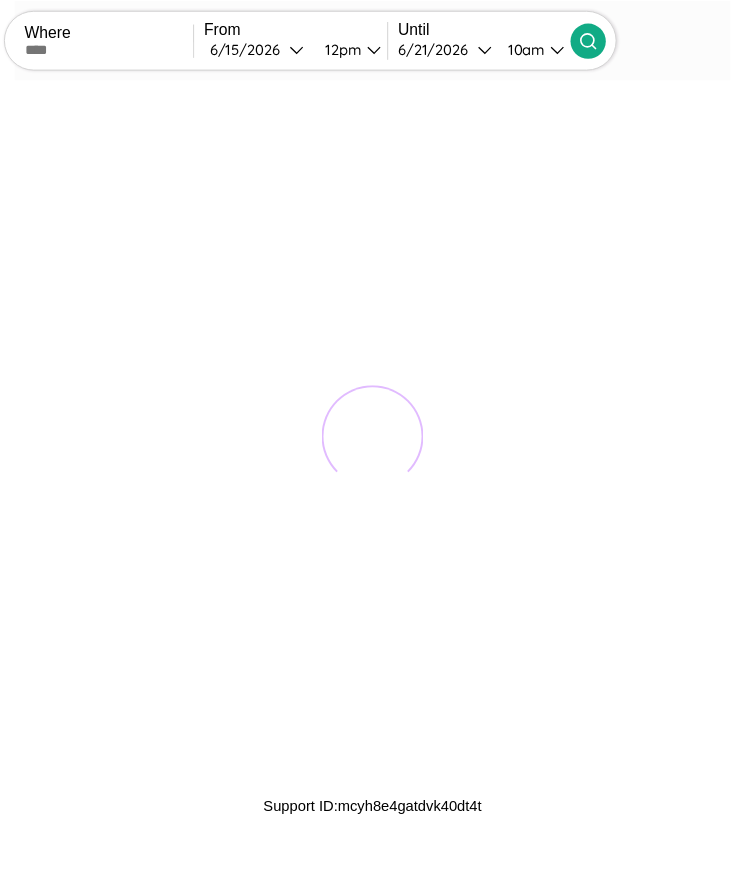 scroll, scrollTop: 0, scrollLeft: 0, axis: both 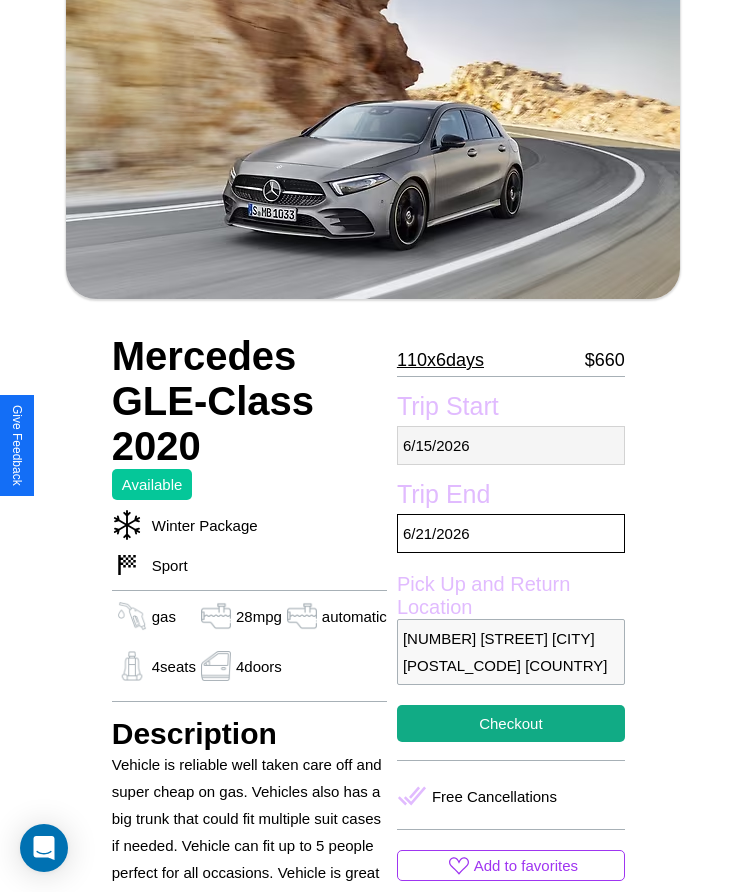 click on "6 / 15 / 2026" at bounding box center (511, 445) 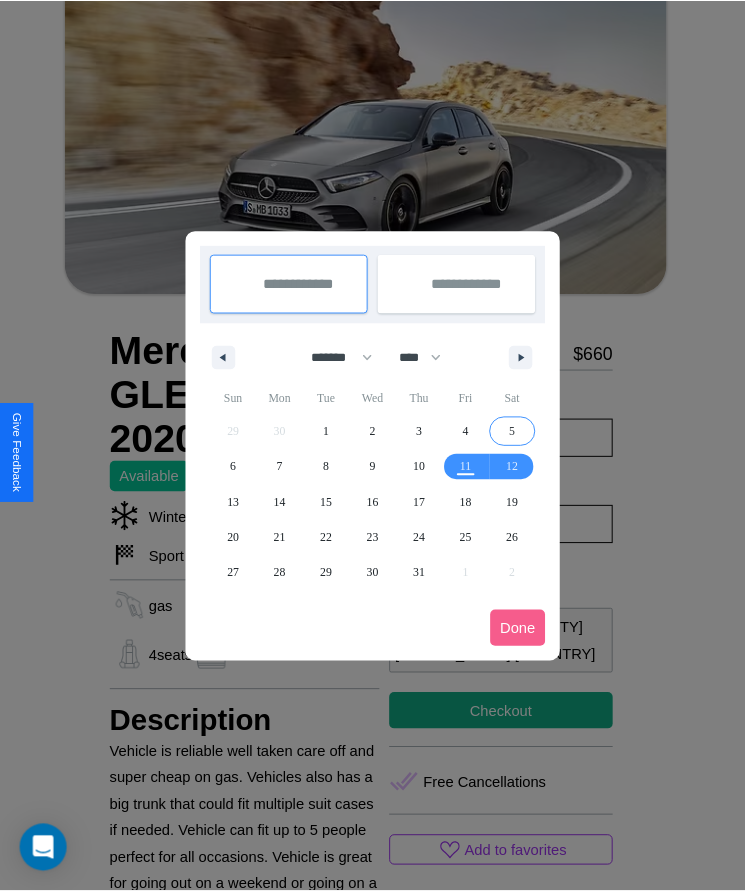 scroll, scrollTop: 0, scrollLeft: 0, axis: both 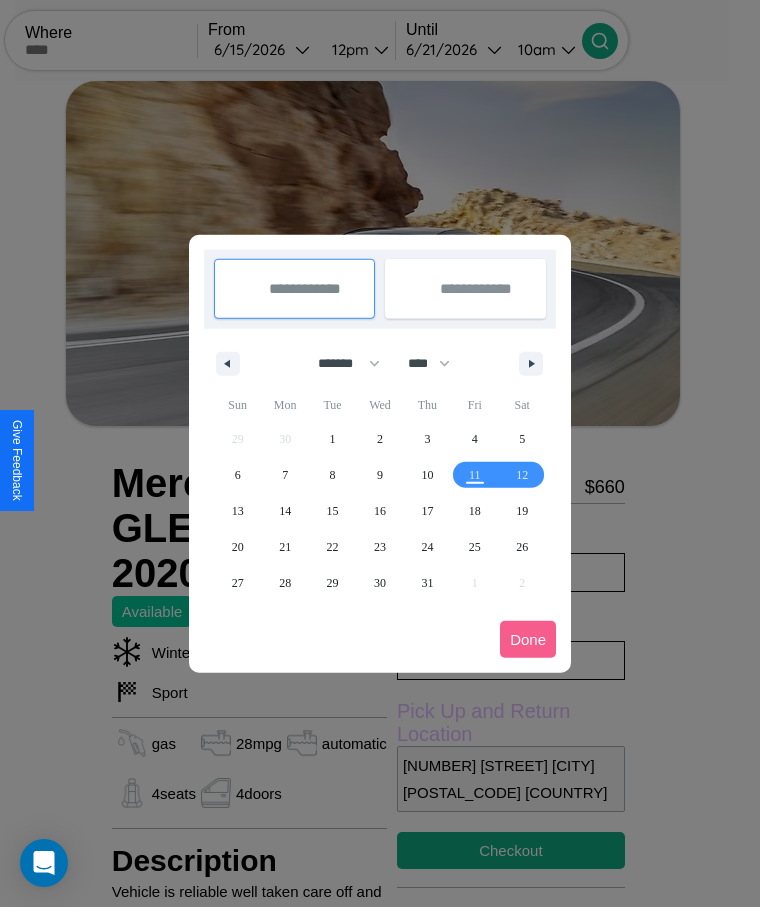 click at bounding box center [380, 453] 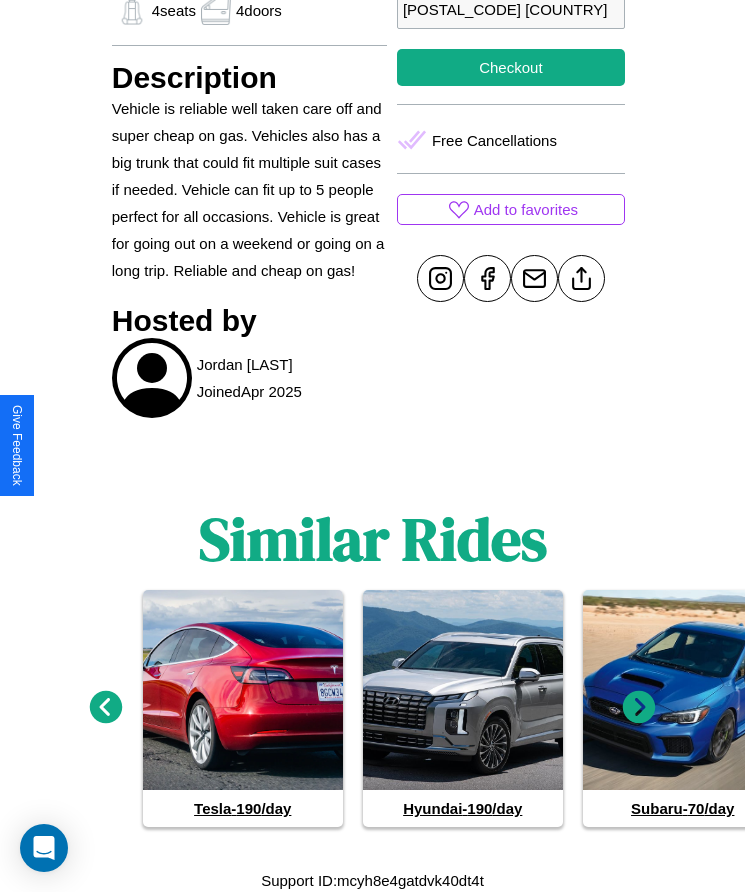 scroll, scrollTop: 785, scrollLeft: 0, axis: vertical 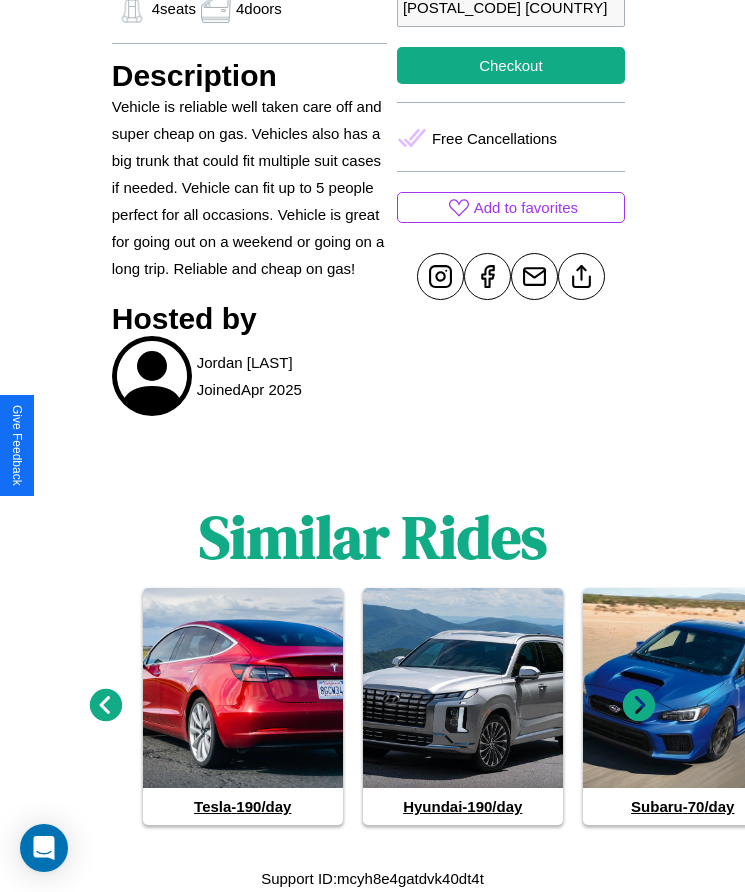 click 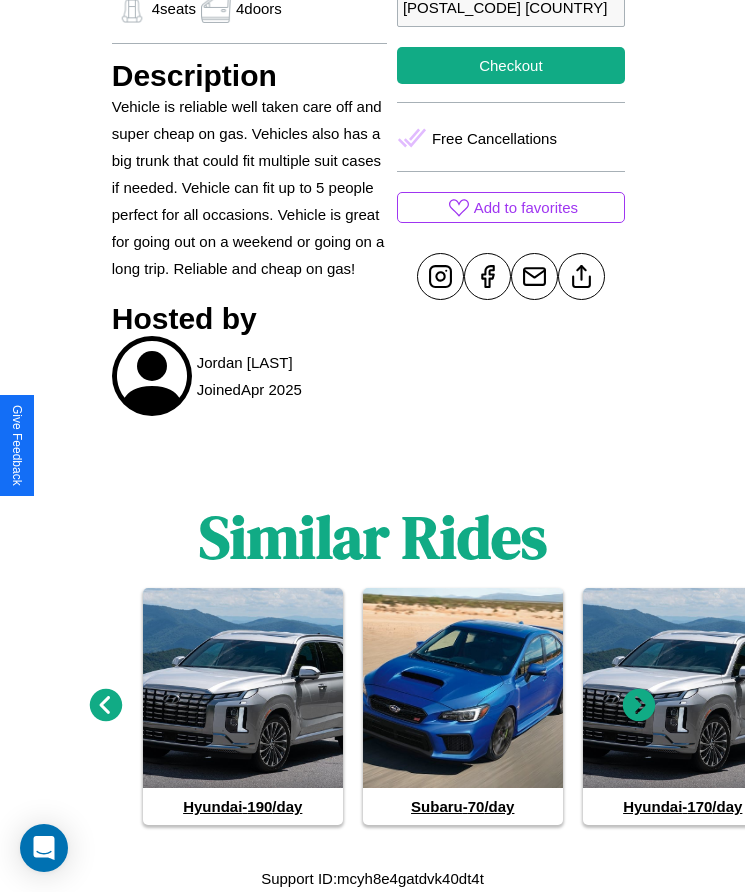 click 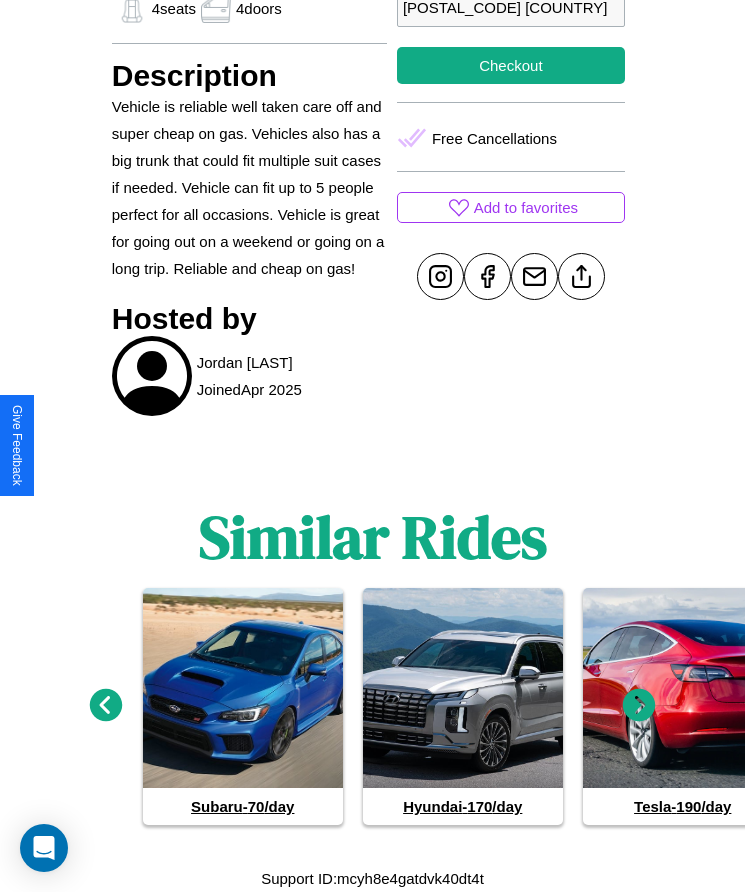 click 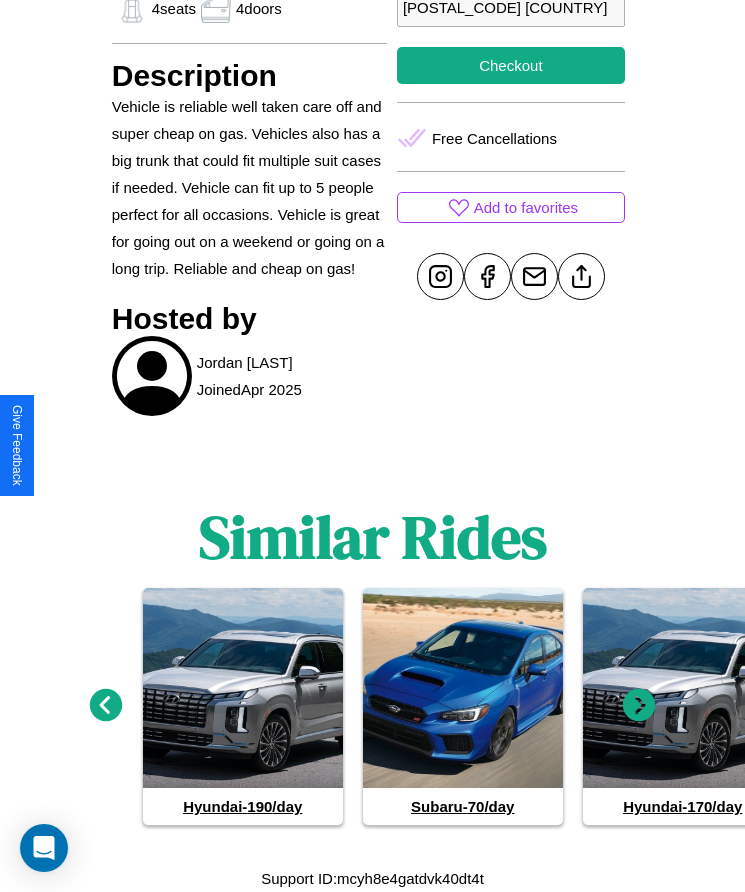 click 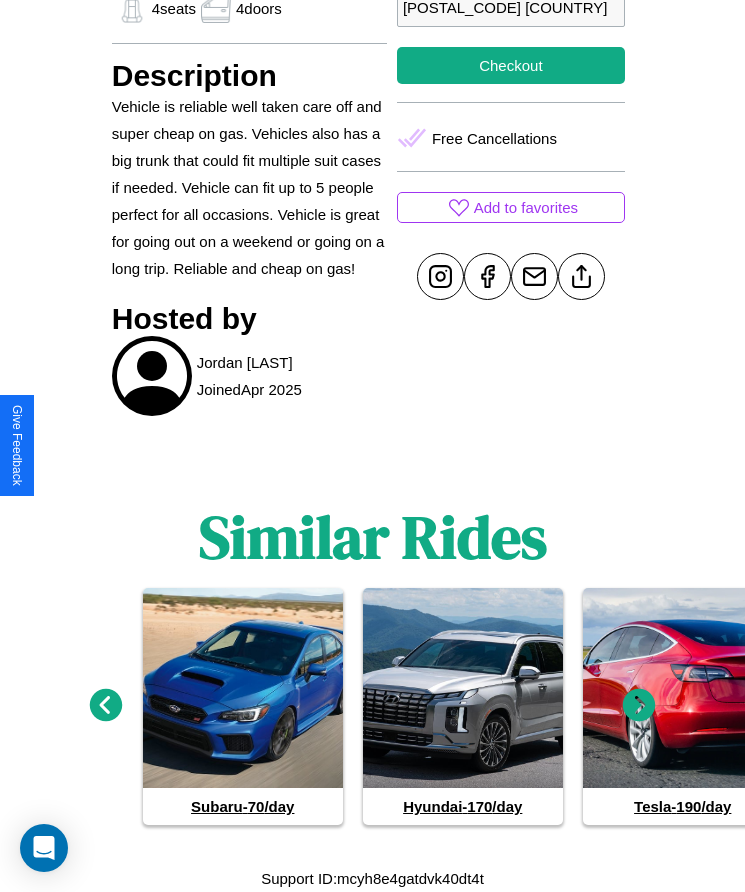click 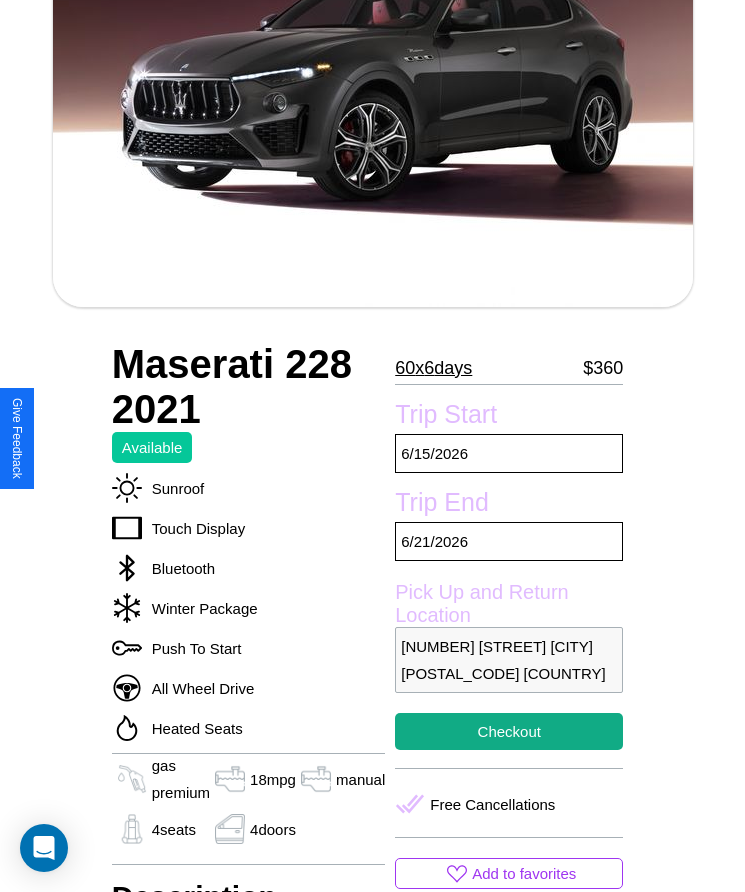 scroll, scrollTop: 678, scrollLeft: 0, axis: vertical 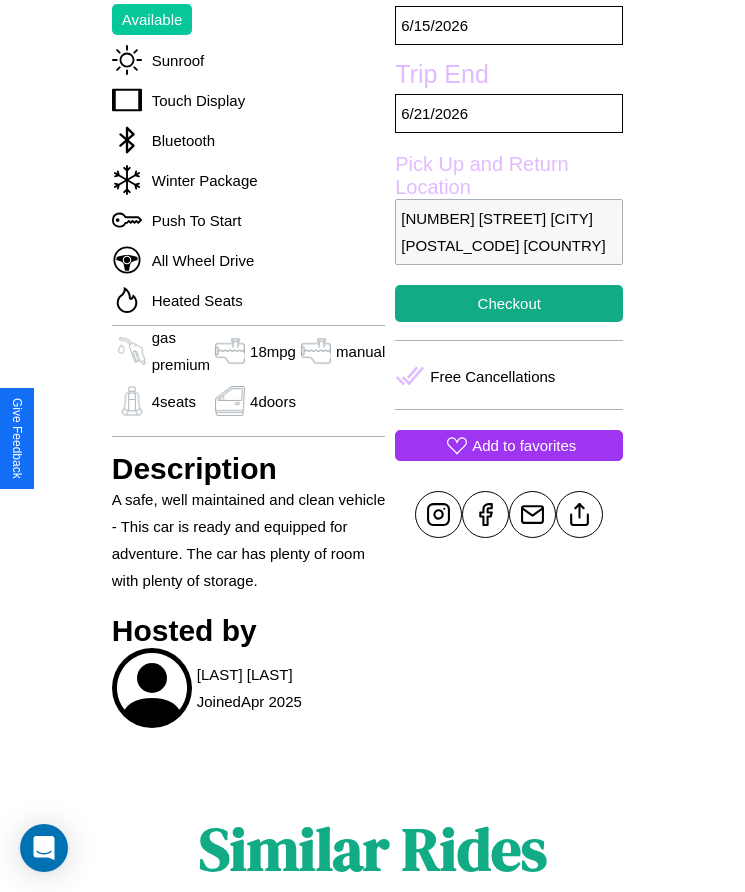 click on "Add to favorites" at bounding box center [524, 445] 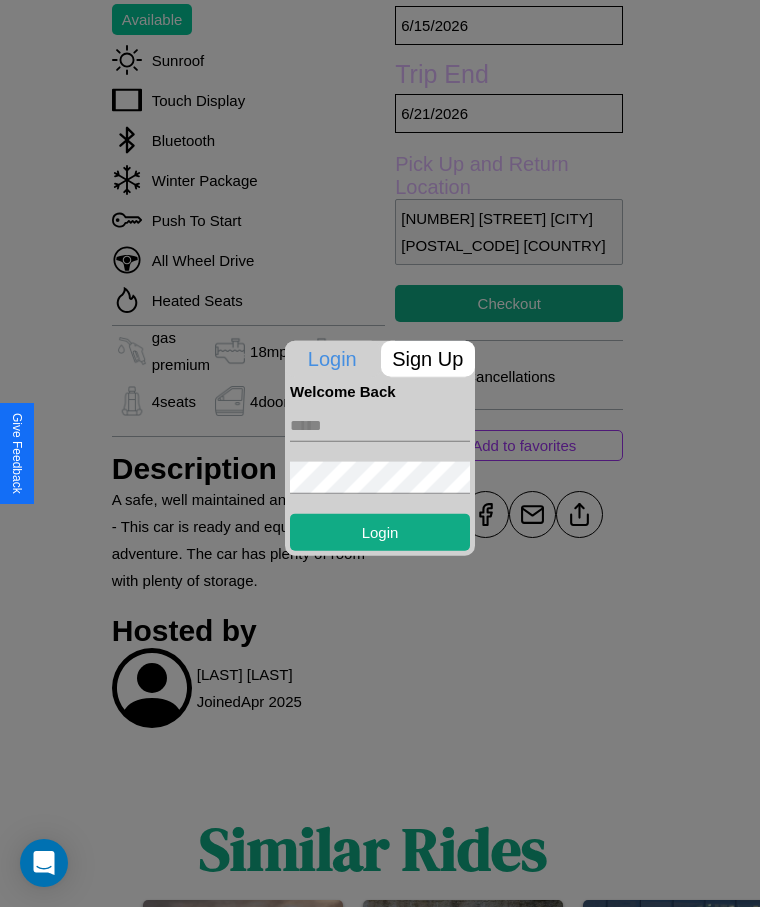 click on "Sign Up" at bounding box center [428, 358] 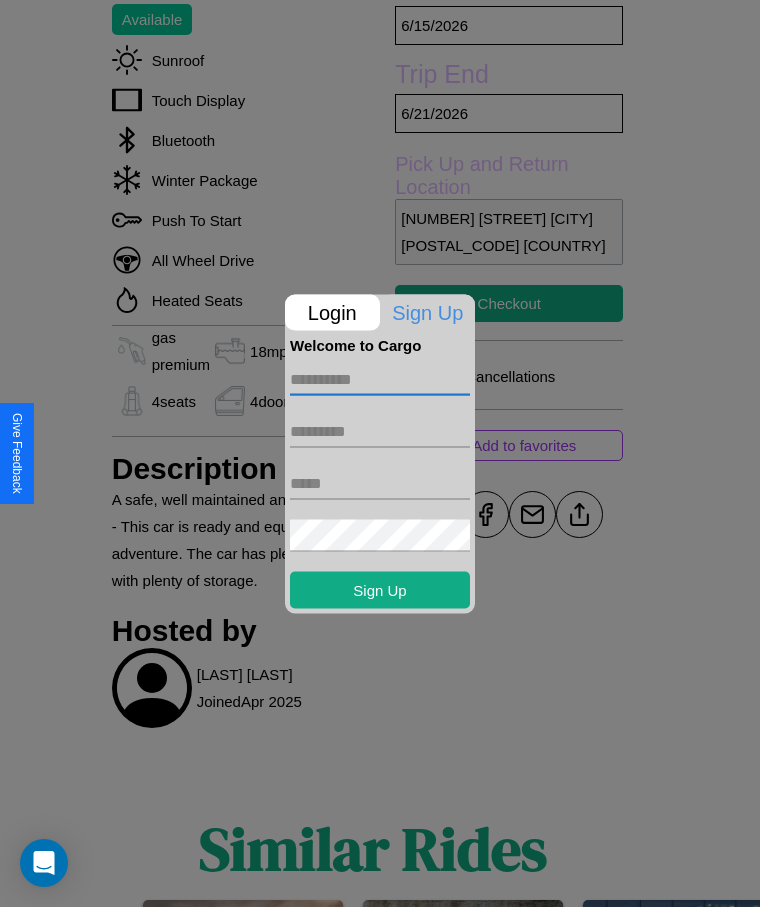 click at bounding box center [380, 379] 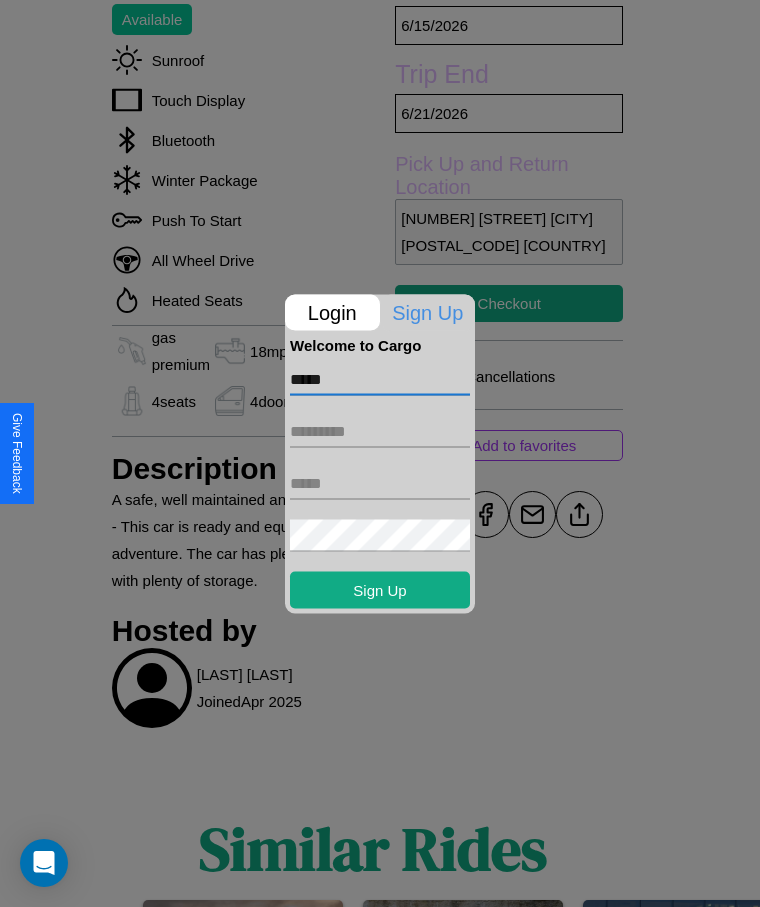 type on "*****" 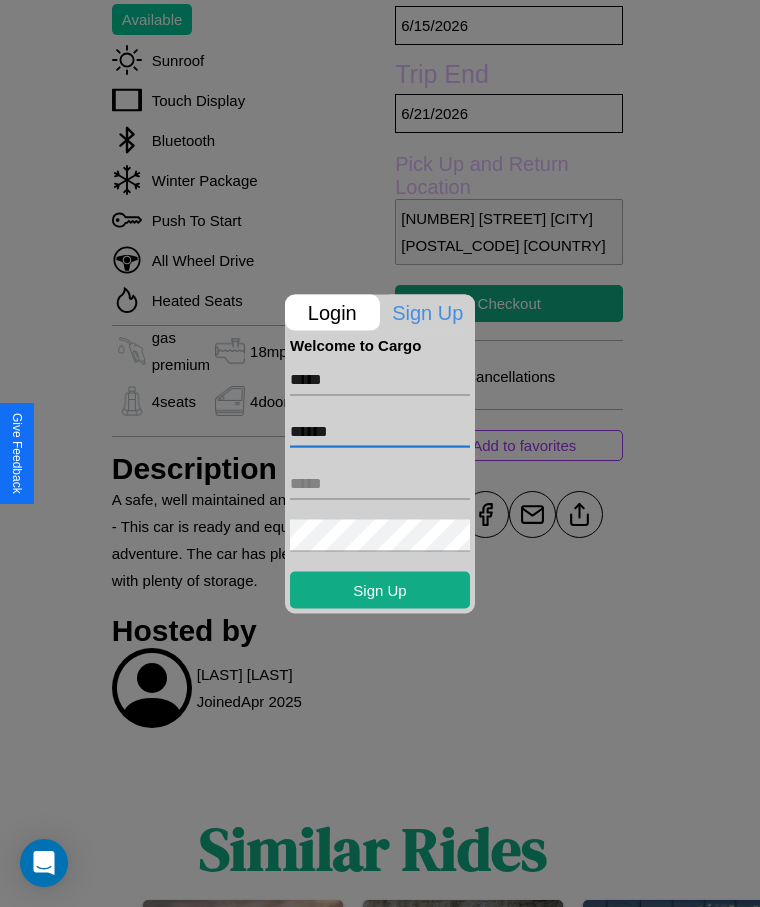 type on "******" 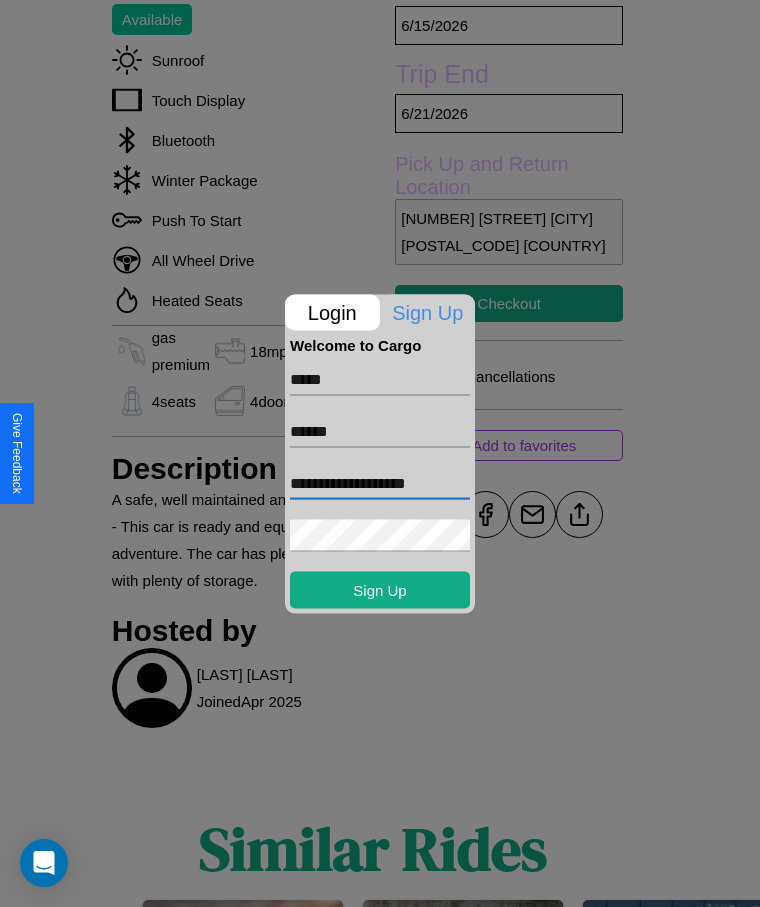 type on "**********" 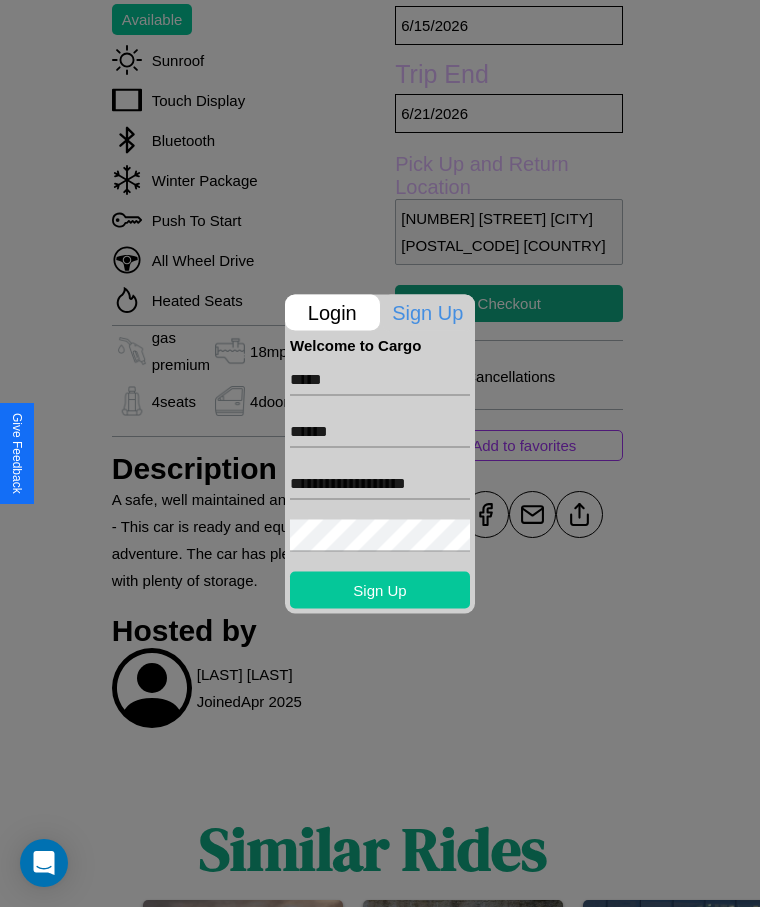 click on "Sign Up" at bounding box center [380, 589] 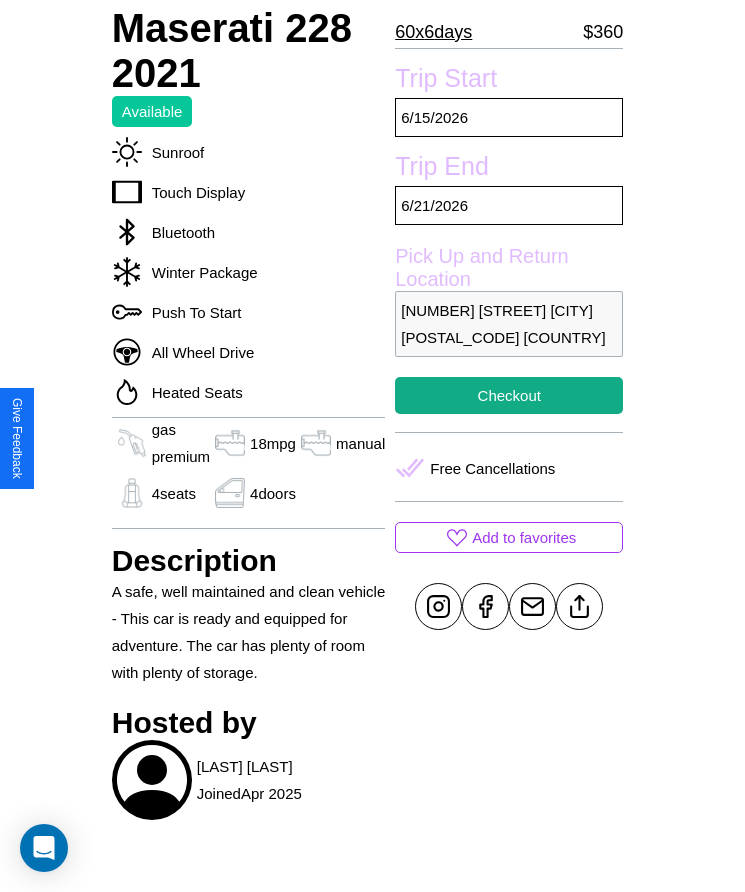 scroll, scrollTop: 536, scrollLeft: 0, axis: vertical 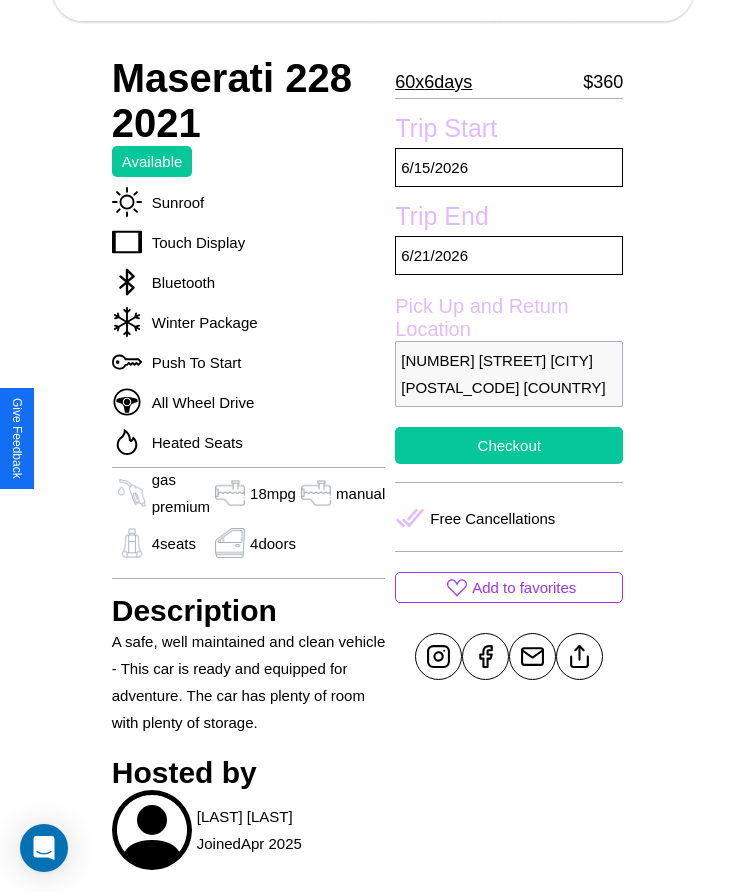 click on "Checkout" at bounding box center [509, 445] 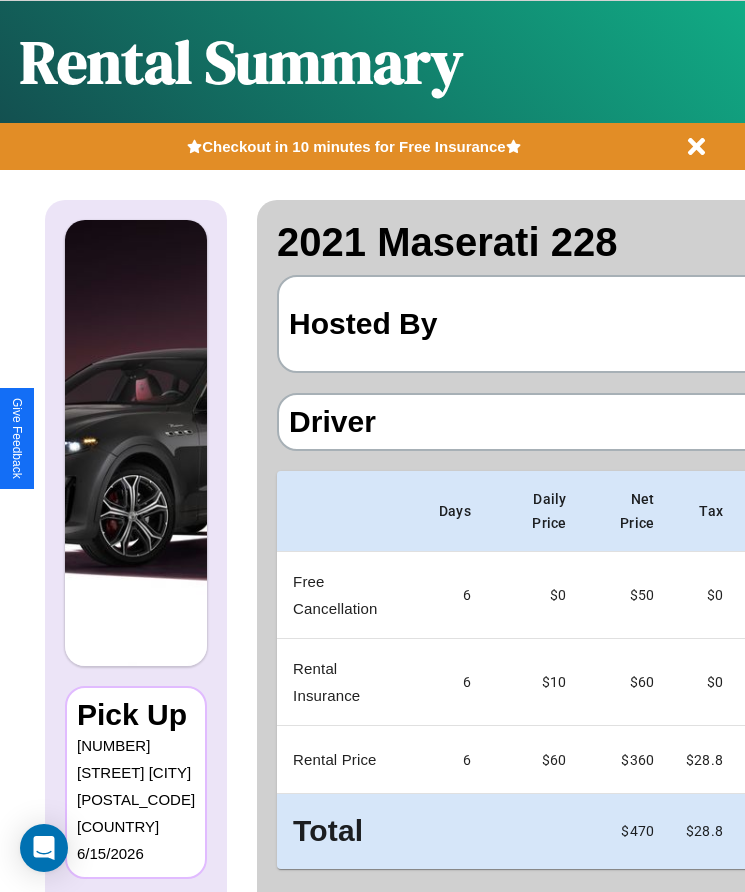 scroll, scrollTop: 0, scrollLeft: 118, axis: horizontal 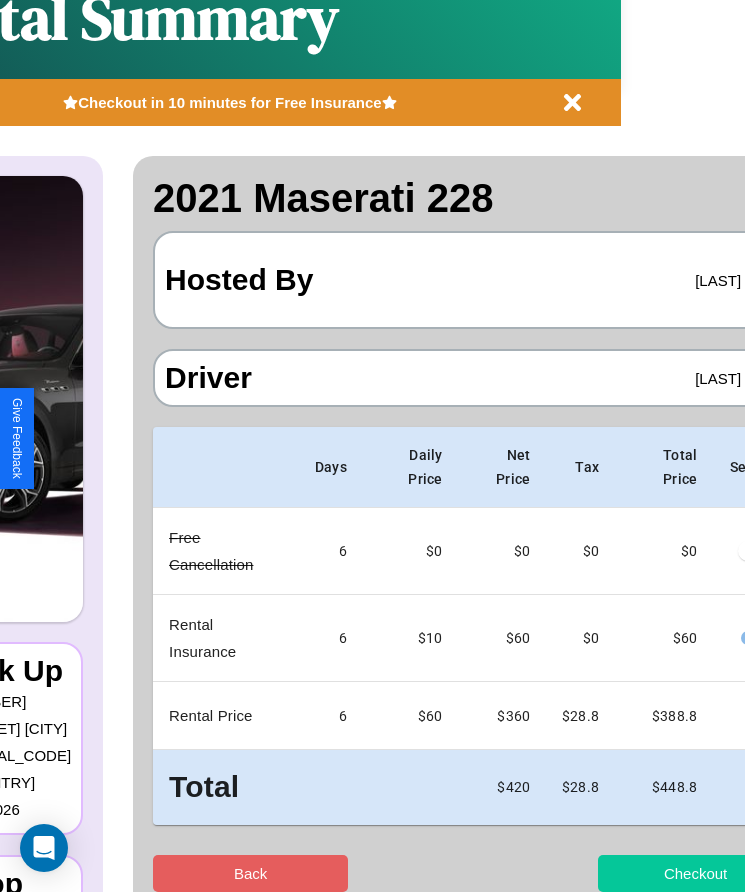 click on "Checkout" at bounding box center [695, 873] 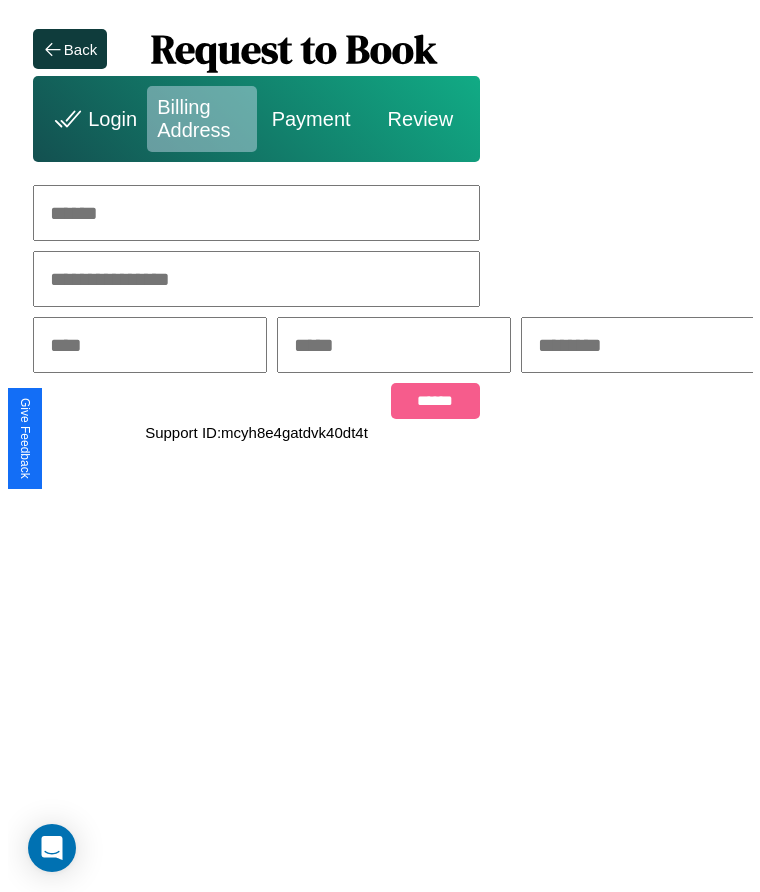 scroll, scrollTop: 0, scrollLeft: 0, axis: both 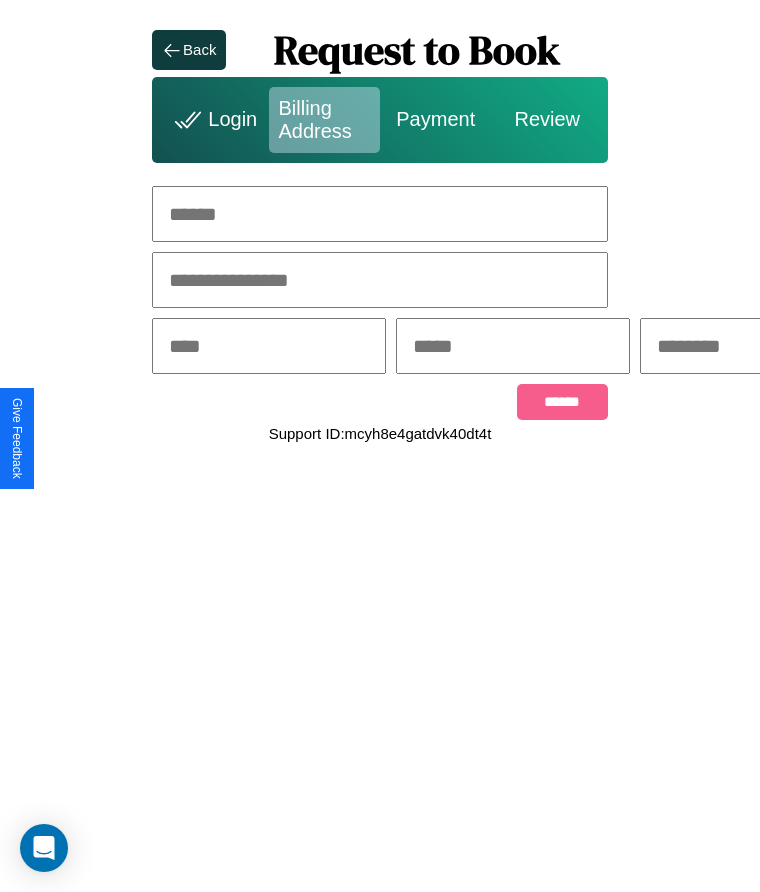 click at bounding box center [380, 214] 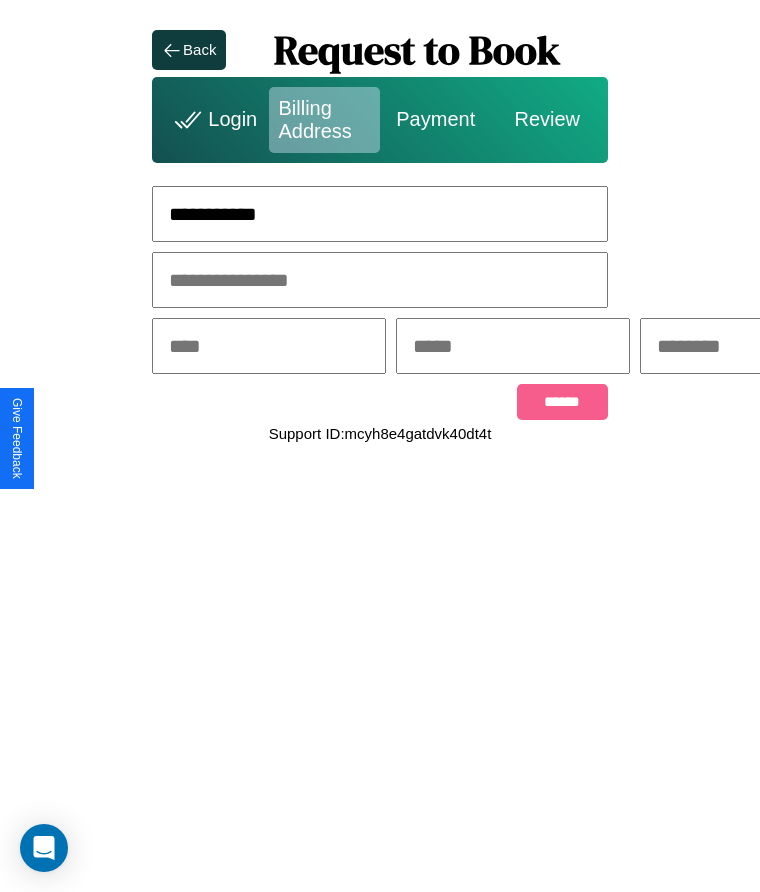 type on "**********" 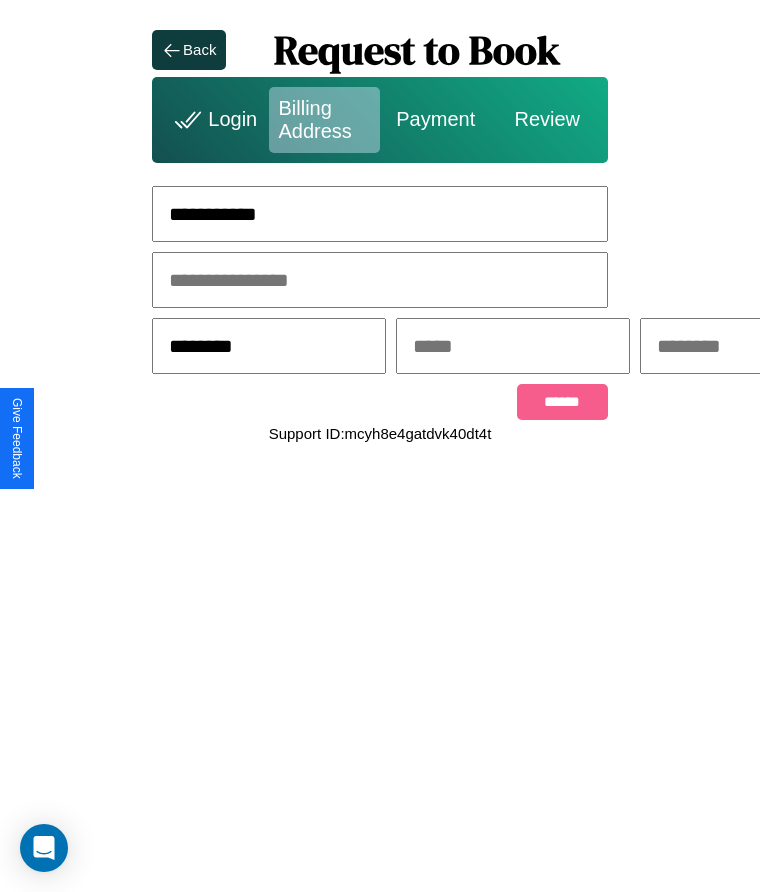 type on "********" 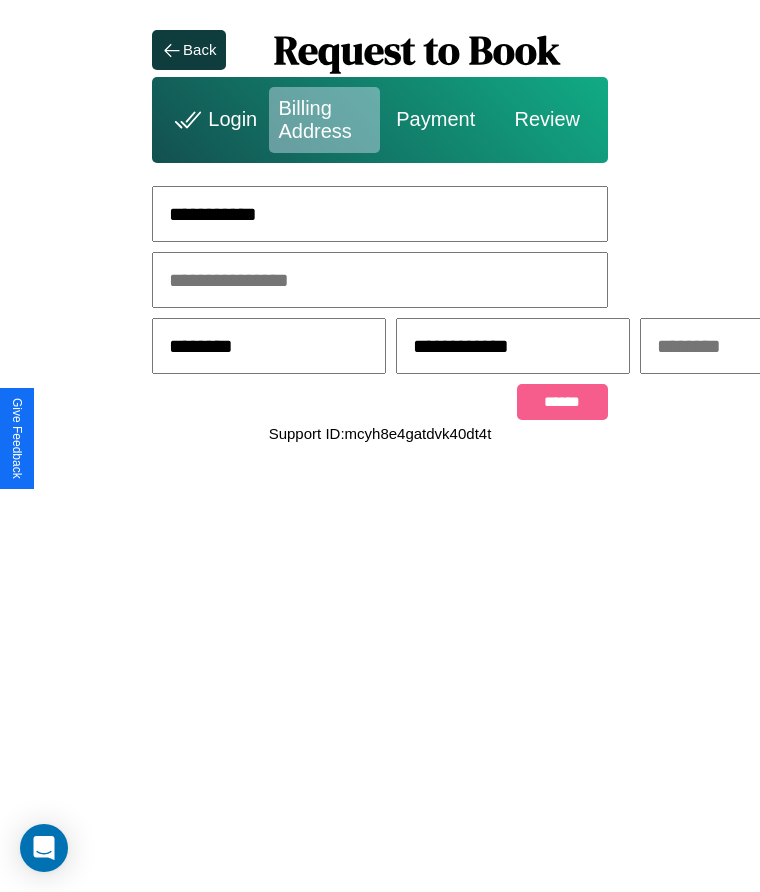 scroll, scrollTop: 0, scrollLeft: 309, axis: horizontal 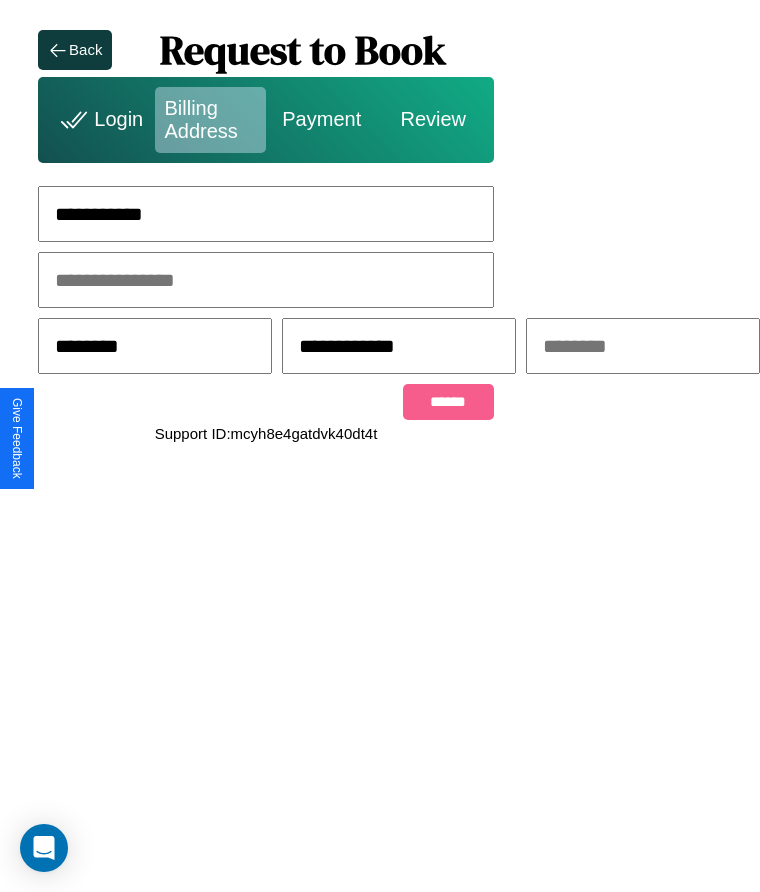 type on "**********" 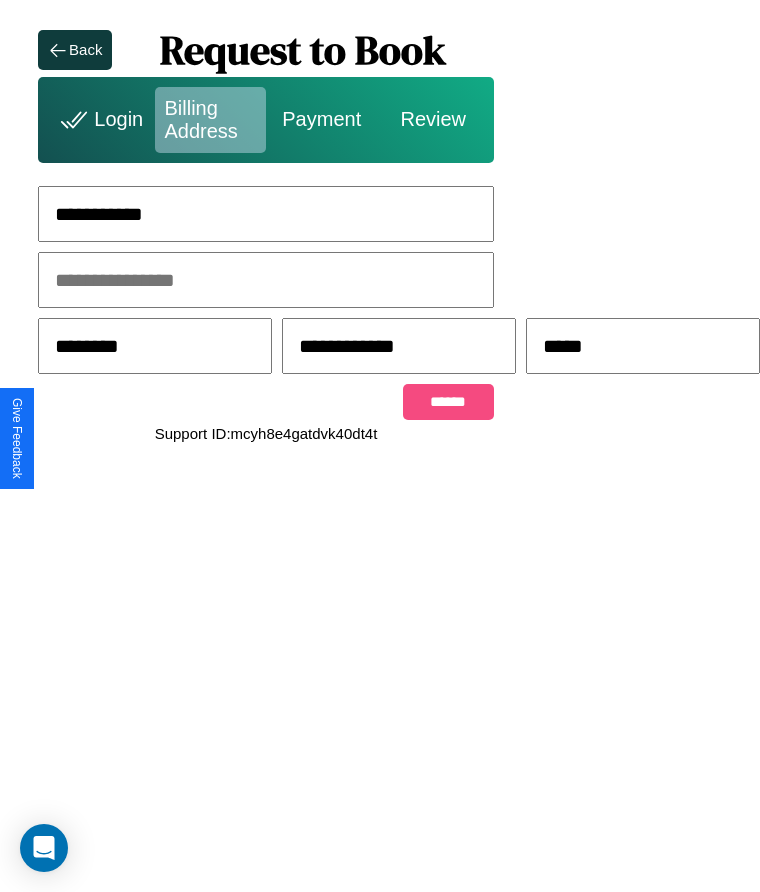 type on "*****" 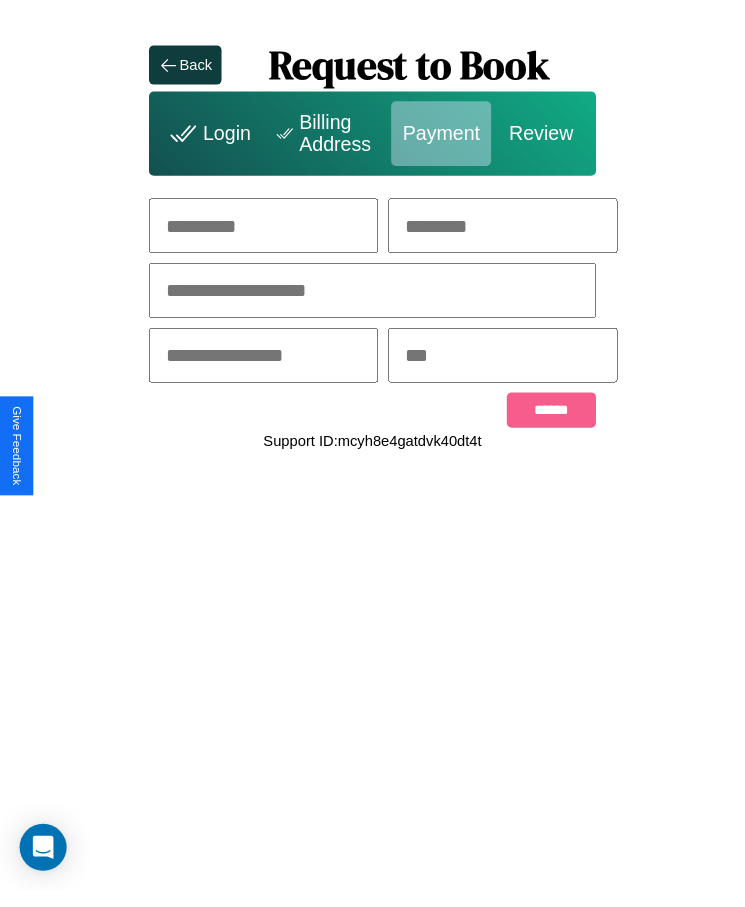 scroll, scrollTop: 0, scrollLeft: 0, axis: both 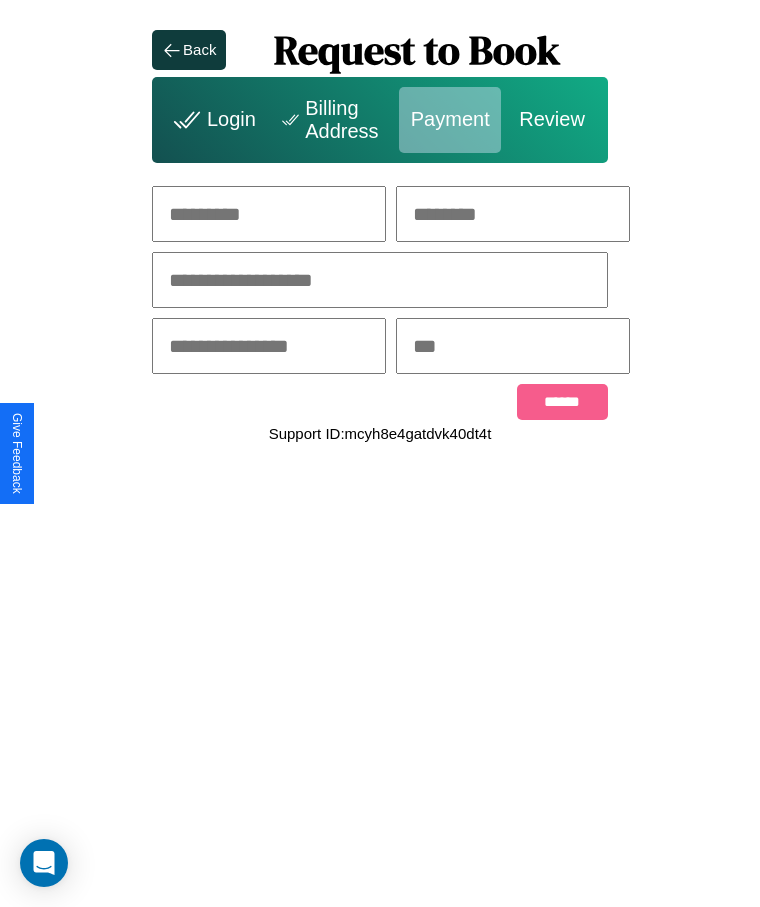 click at bounding box center (269, 214) 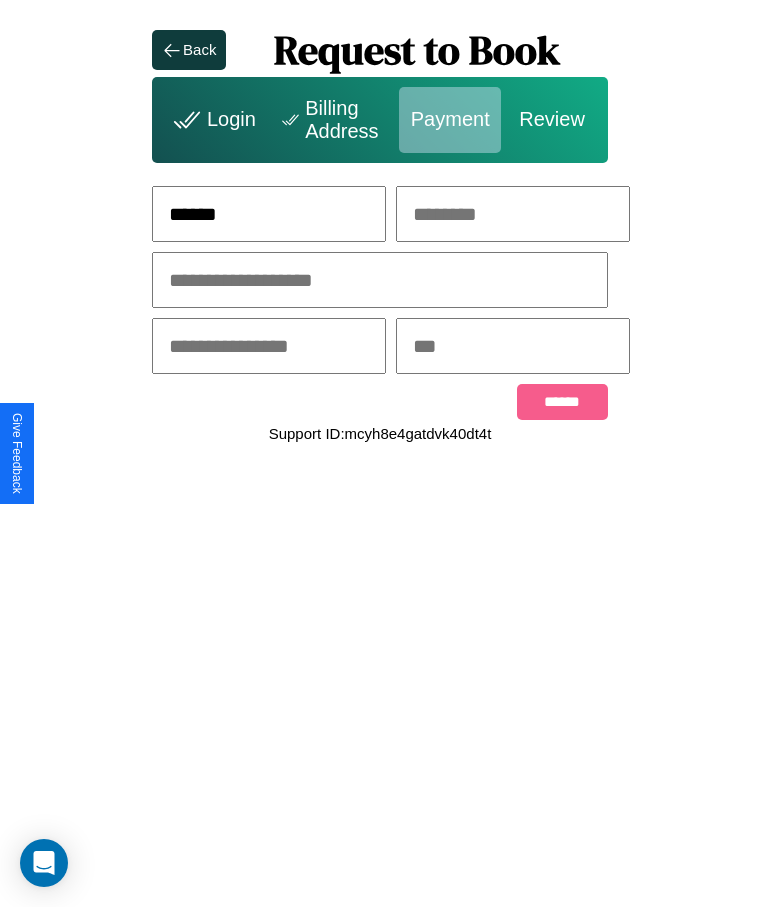 type on "******" 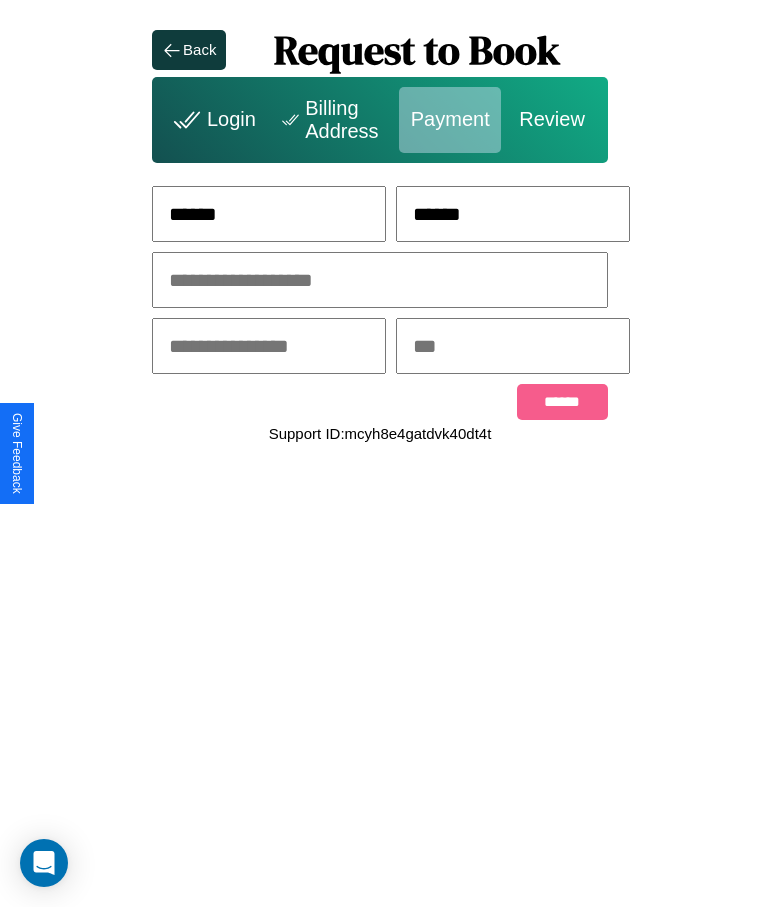 type on "******" 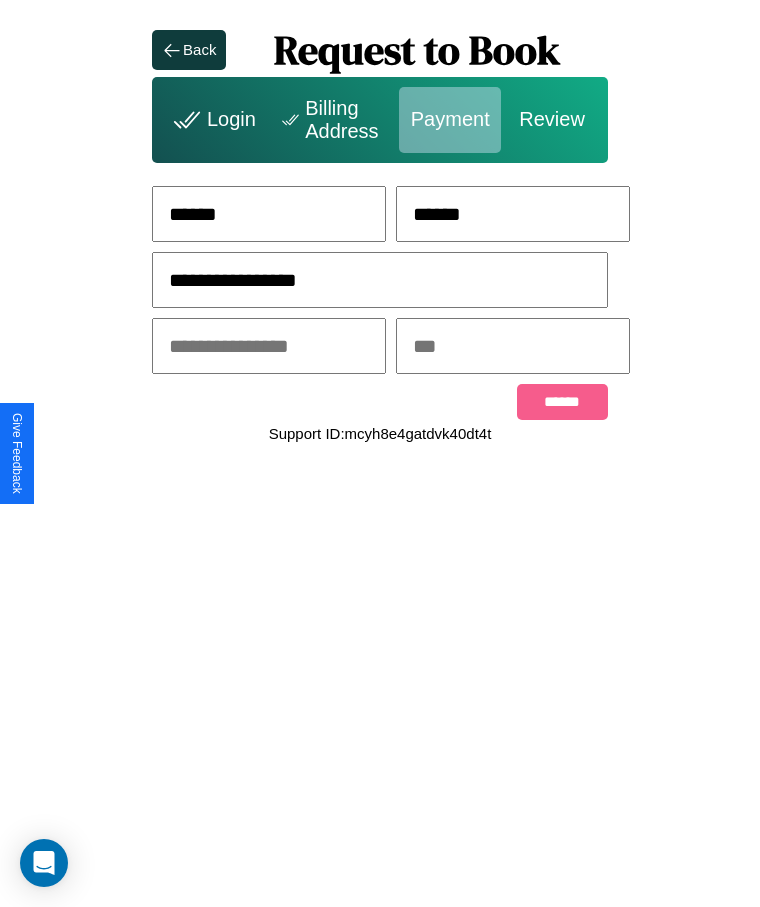 type on "**********" 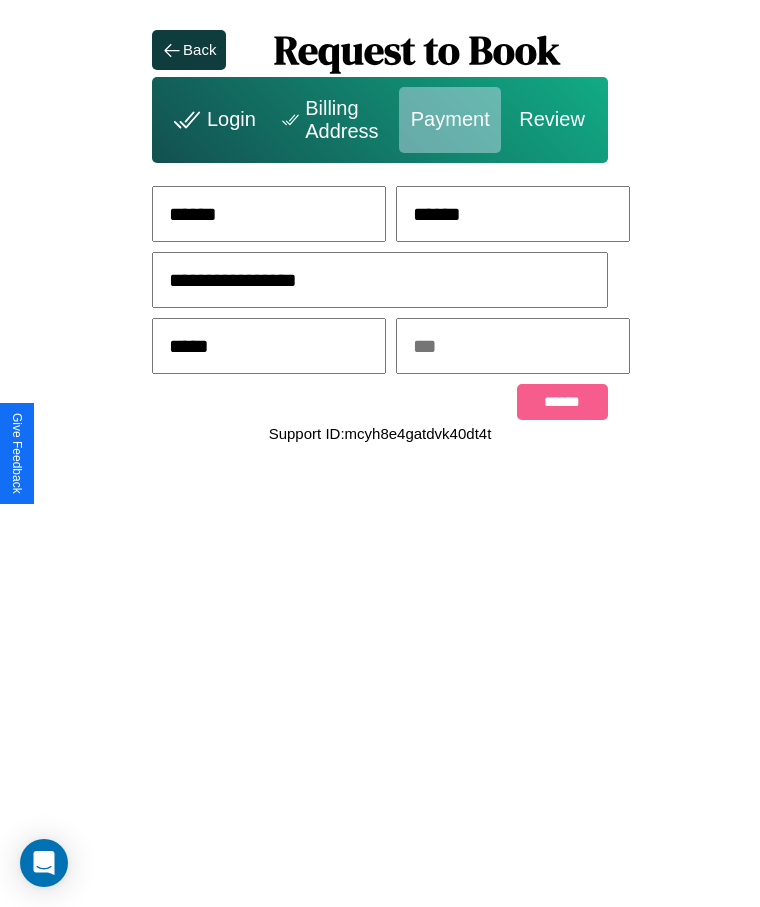 type on "*****" 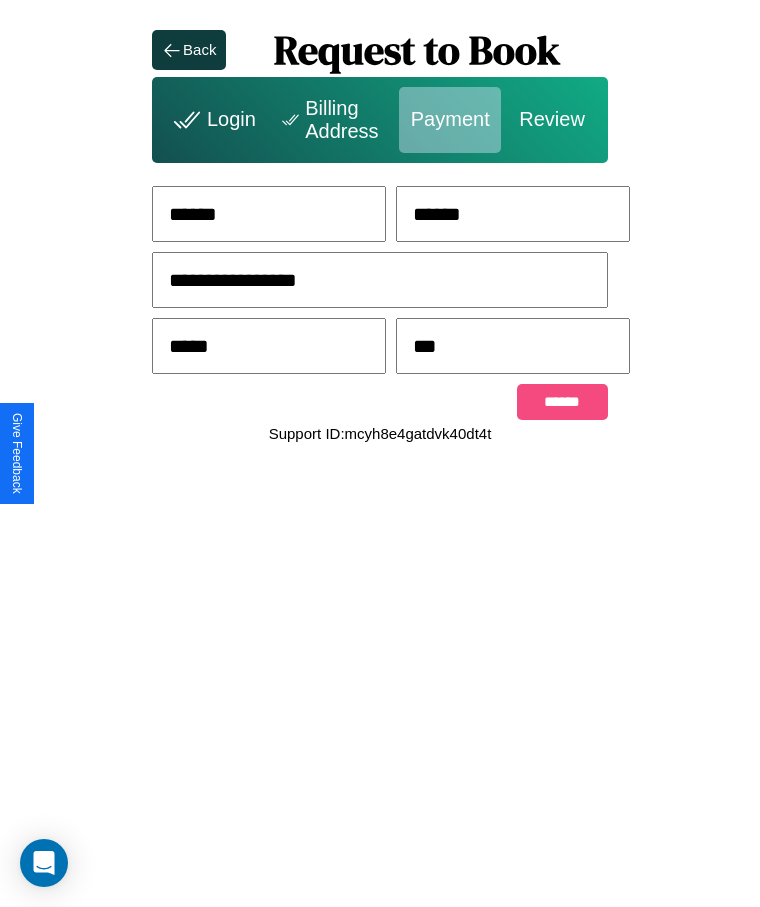type on "***" 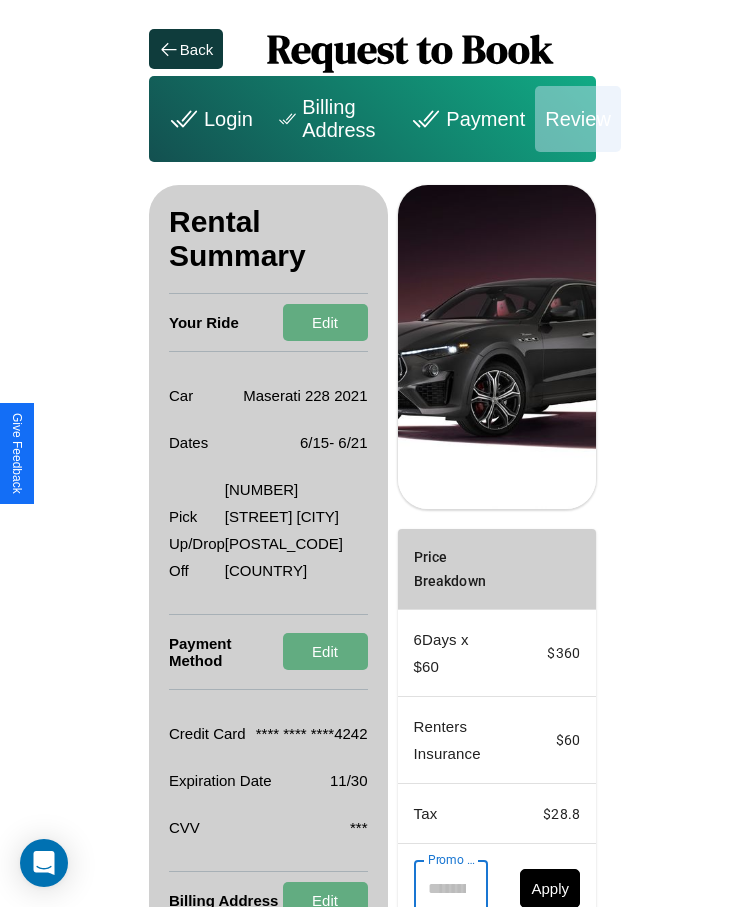 click on "Promo Code" at bounding box center (440, 888) 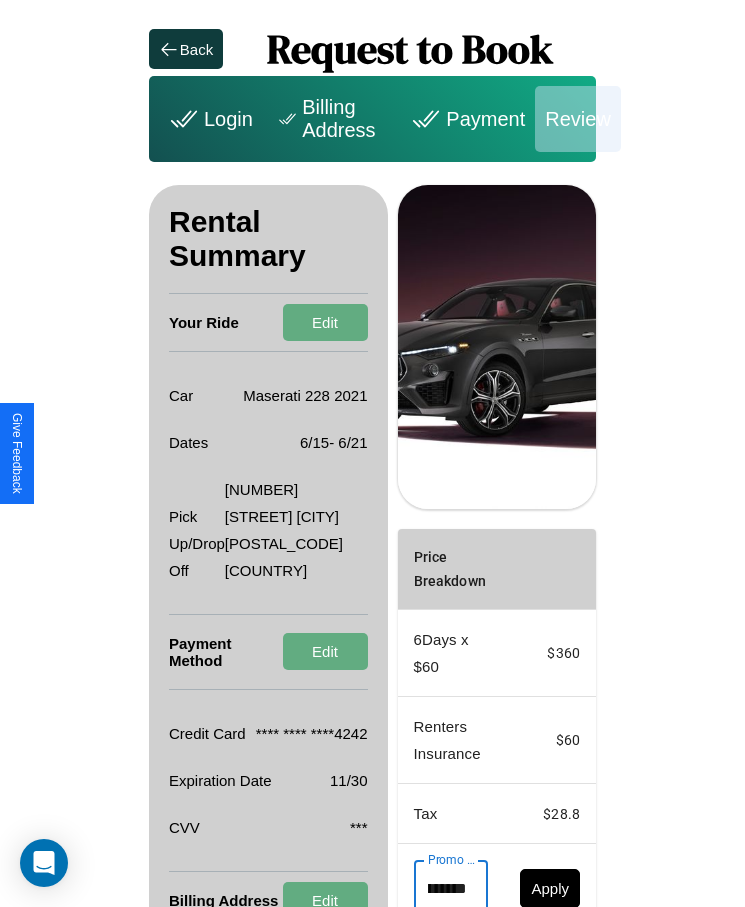 scroll, scrollTop: 0, scrollLeft: 47, axis: horizontal 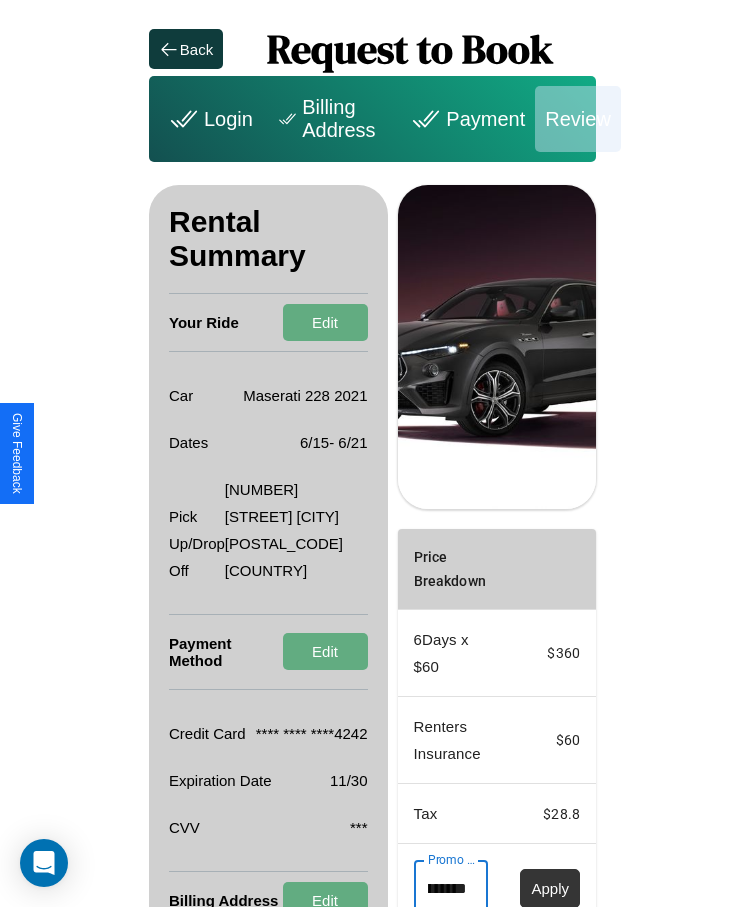 type on "********" 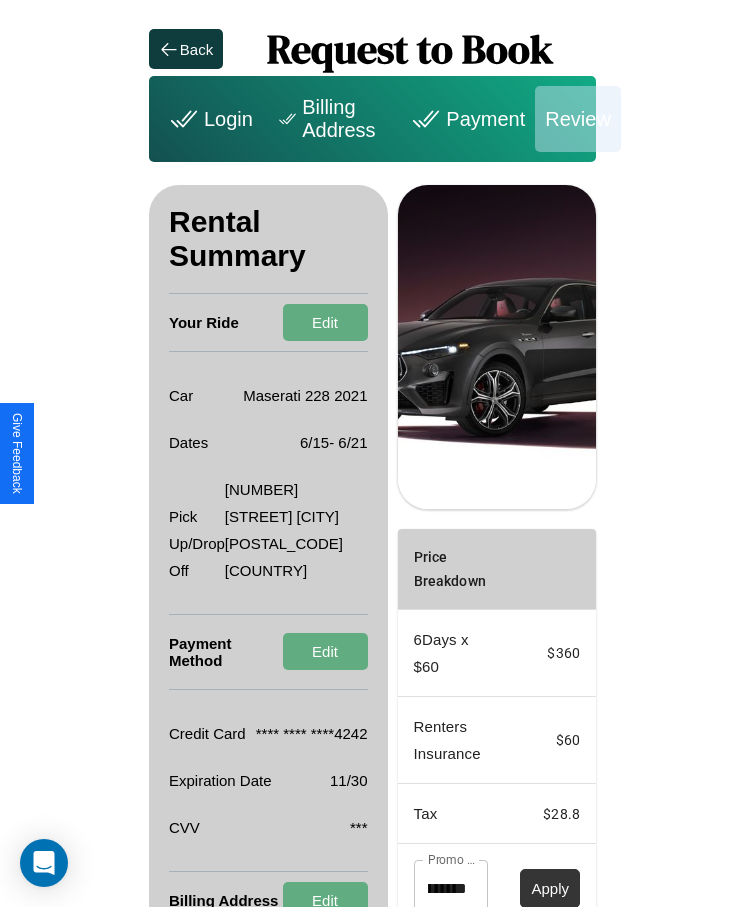 click on "Apply" at bounding box center [550, 888] 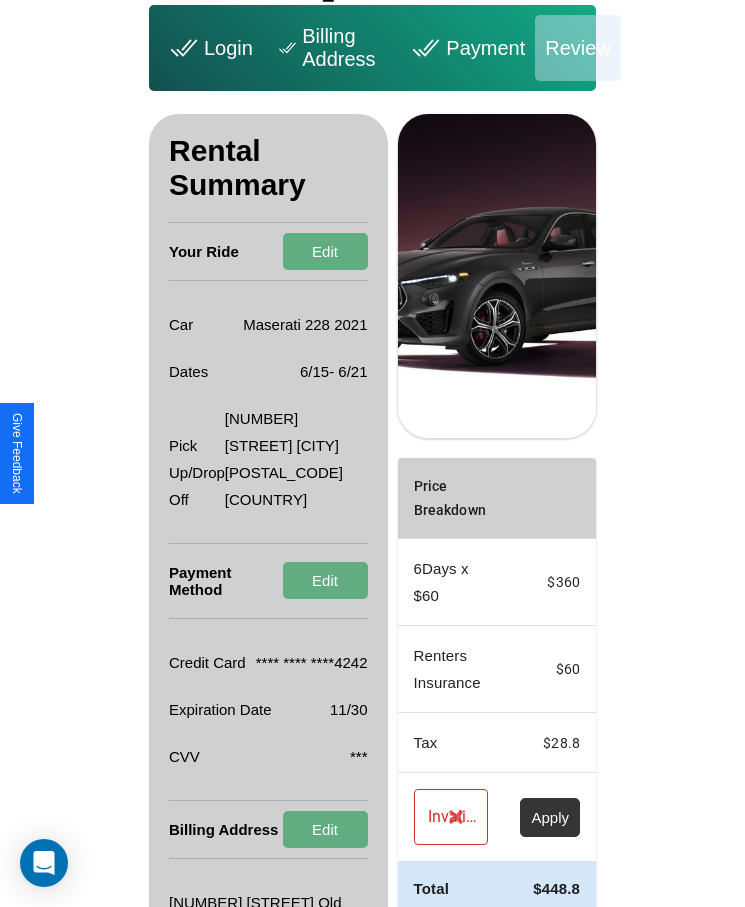 scroll, scrollTop: 137, scrollLeft: 0, axis: vertical 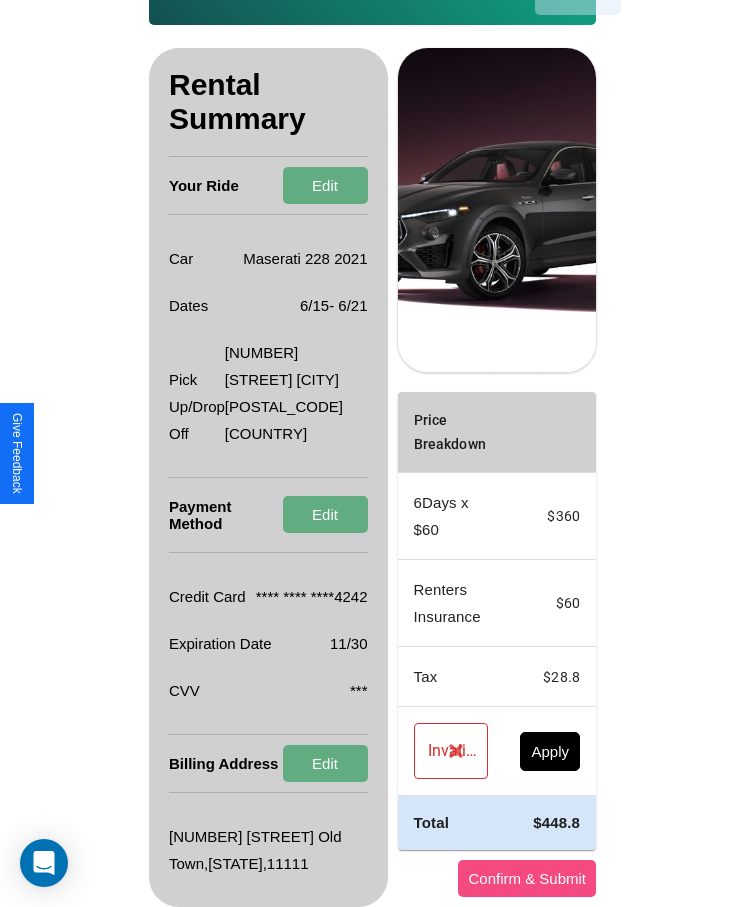 click on "Confirm & Submit" at bounding box center (527, 878) 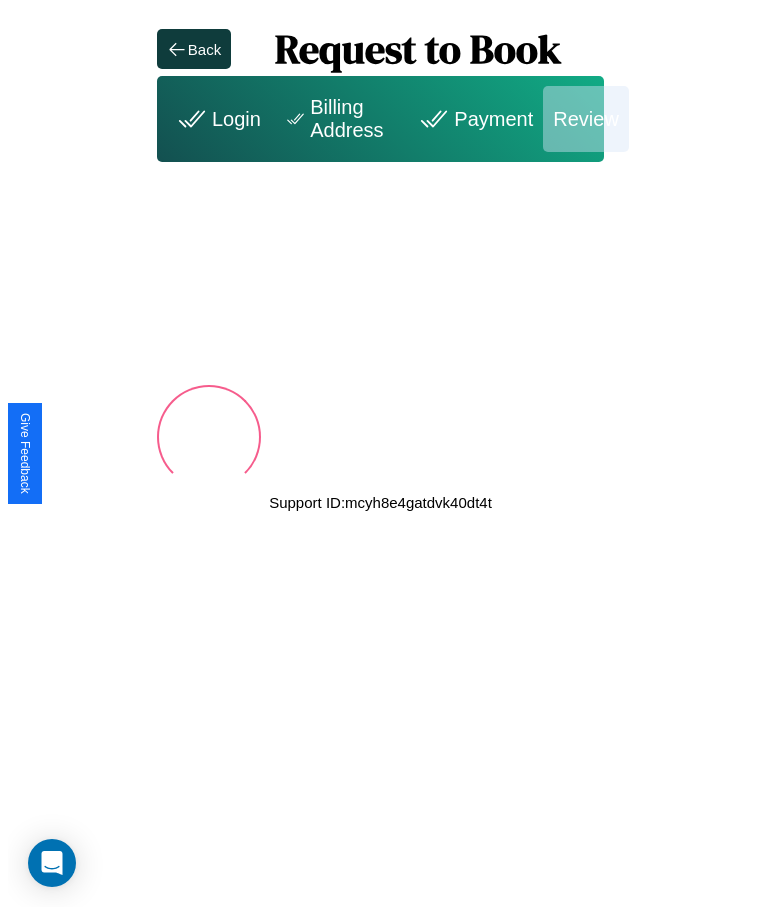 scroll, scrollTop: 0, scrollLeft: 0, axis: both 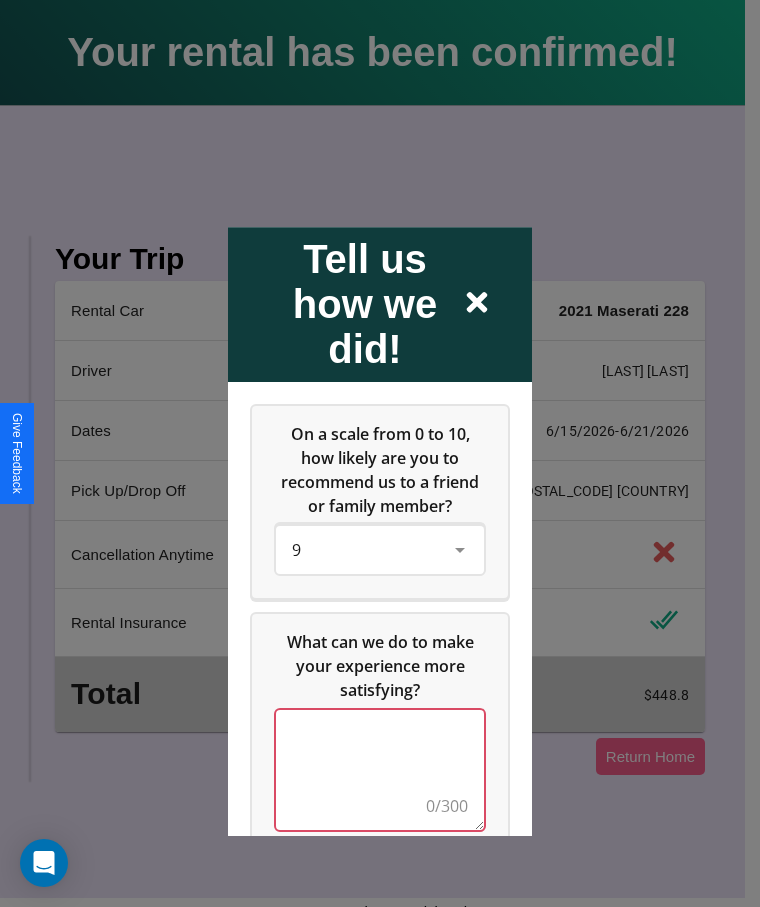 click at bounding box center [380, 770] 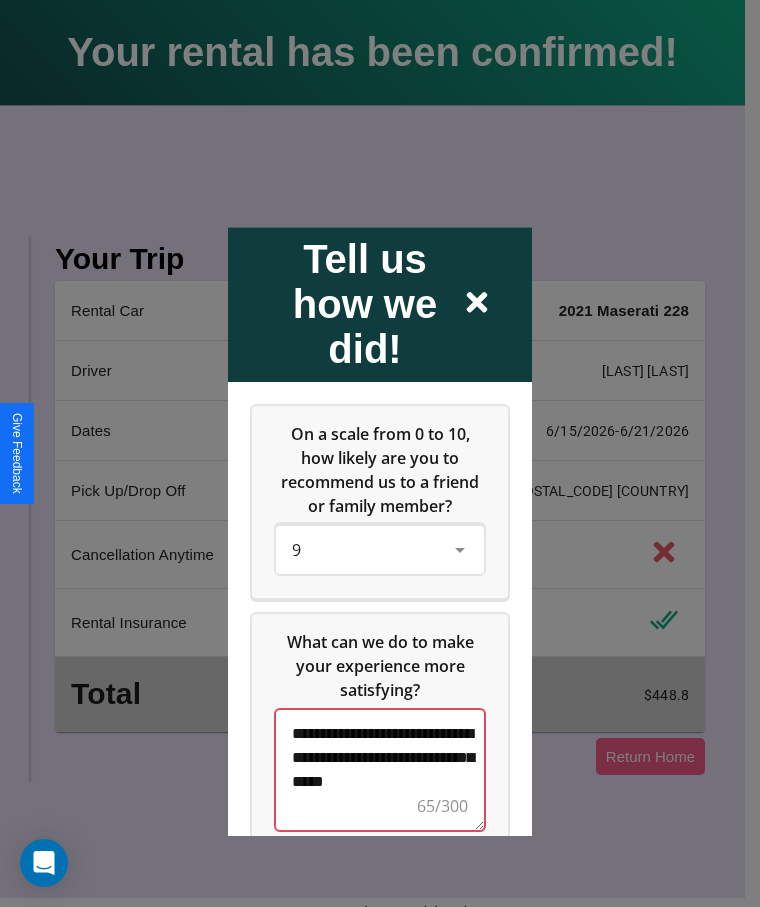 scroll, scrollTop: 6, scrollLeft: 0, axis: vertical 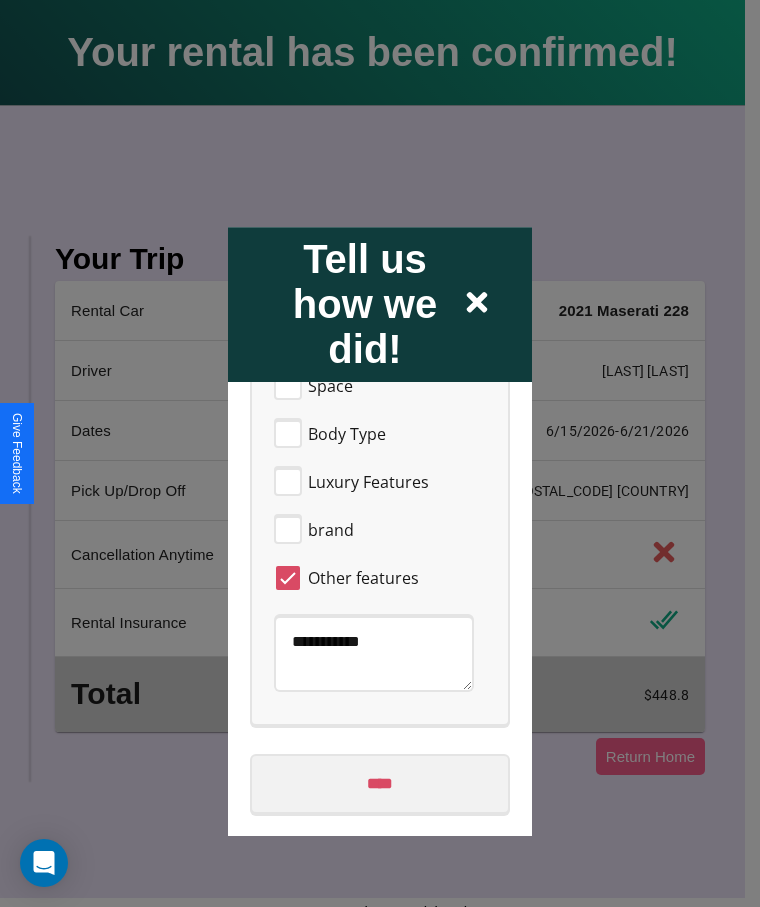 type on "**********" 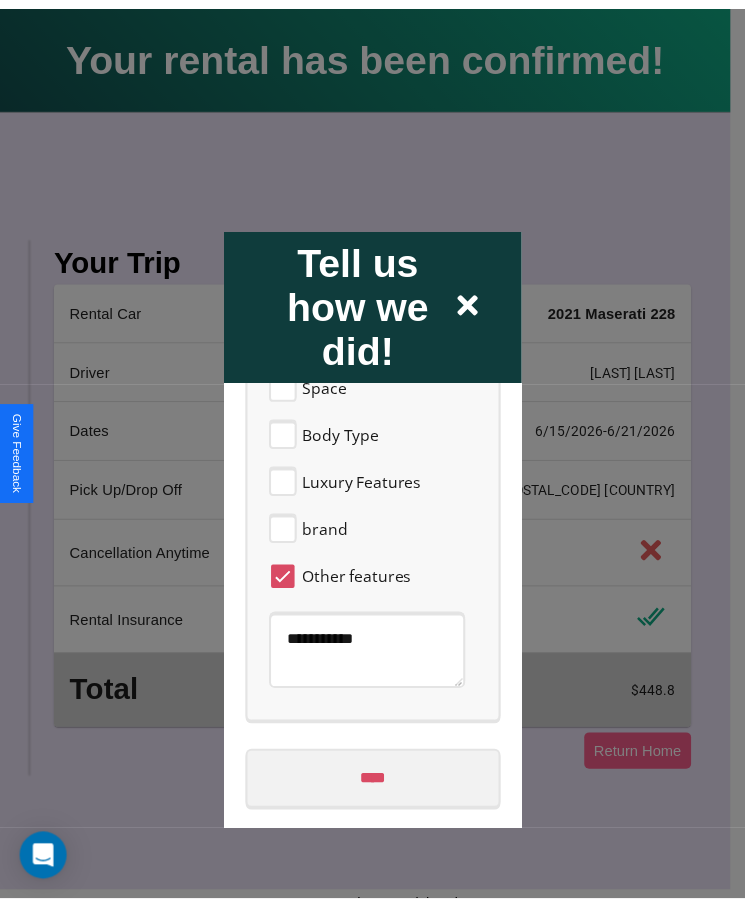 scroll, scrollTop: 0, scrollLeft: 0, axis: both 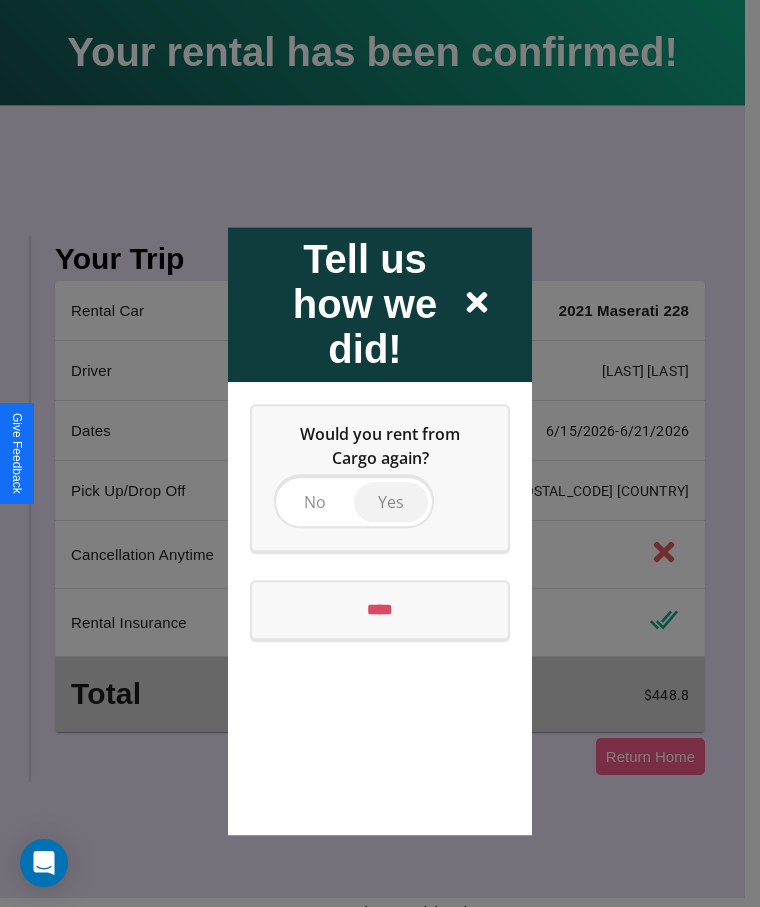 click on "Yes" at bounding box center (391, 502) 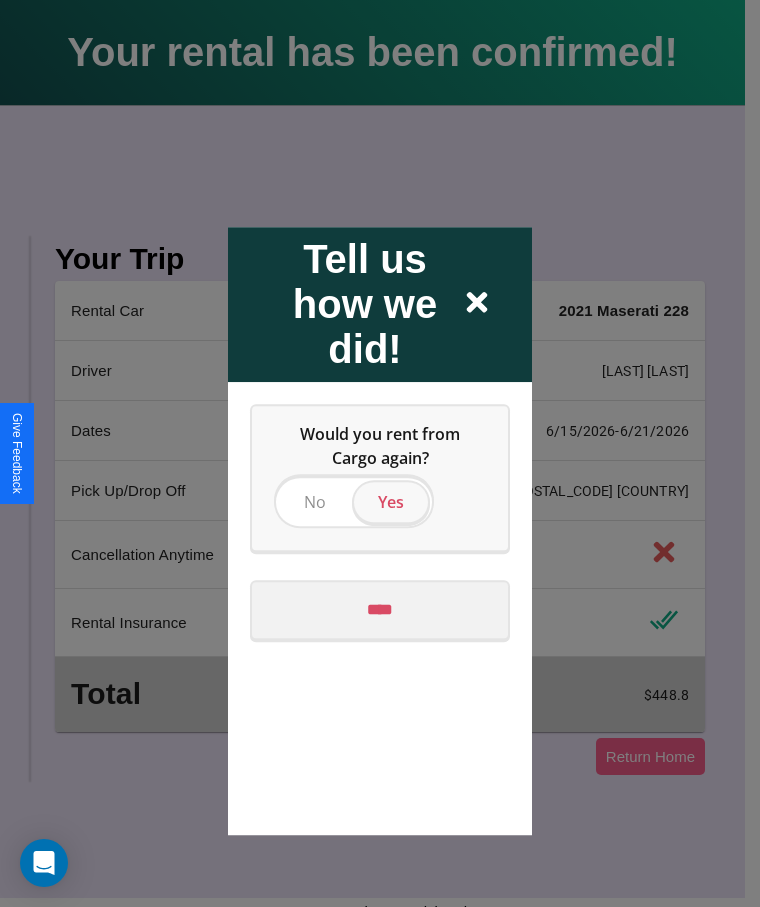 click on "****" at bounding box center [380, 610] 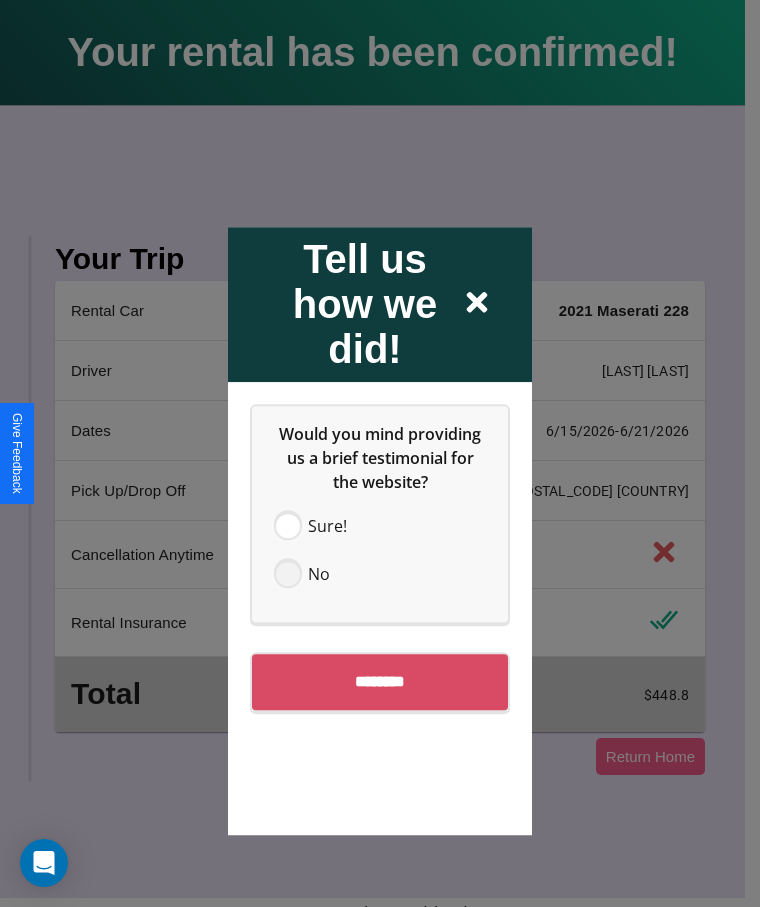 click at bounding box center (288, 574) 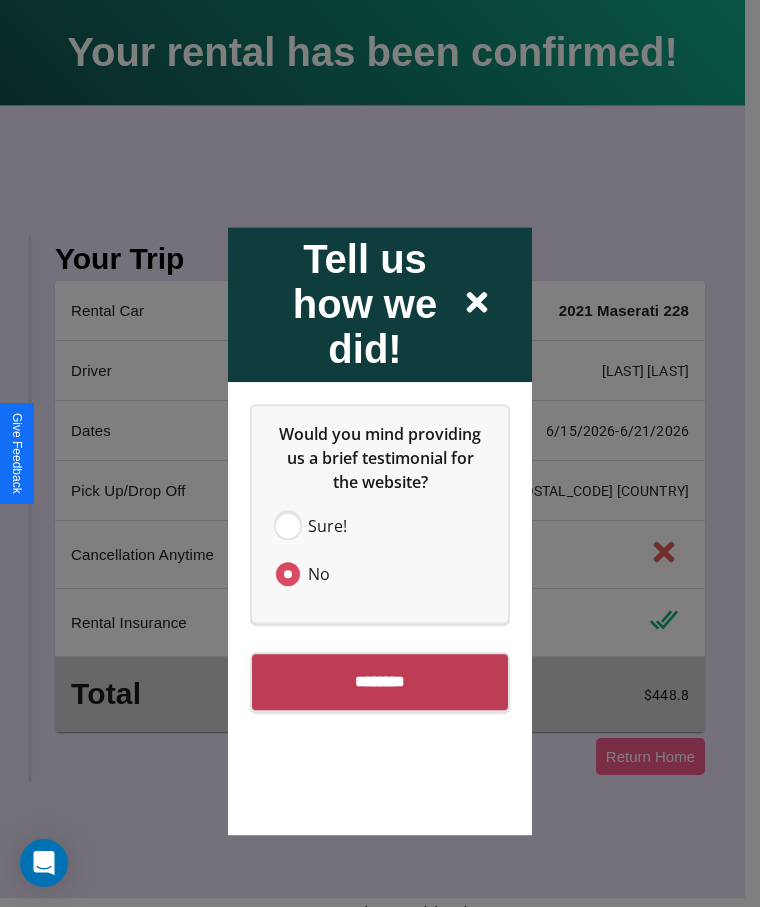 click on "********" at bounding box center (380, 682) 